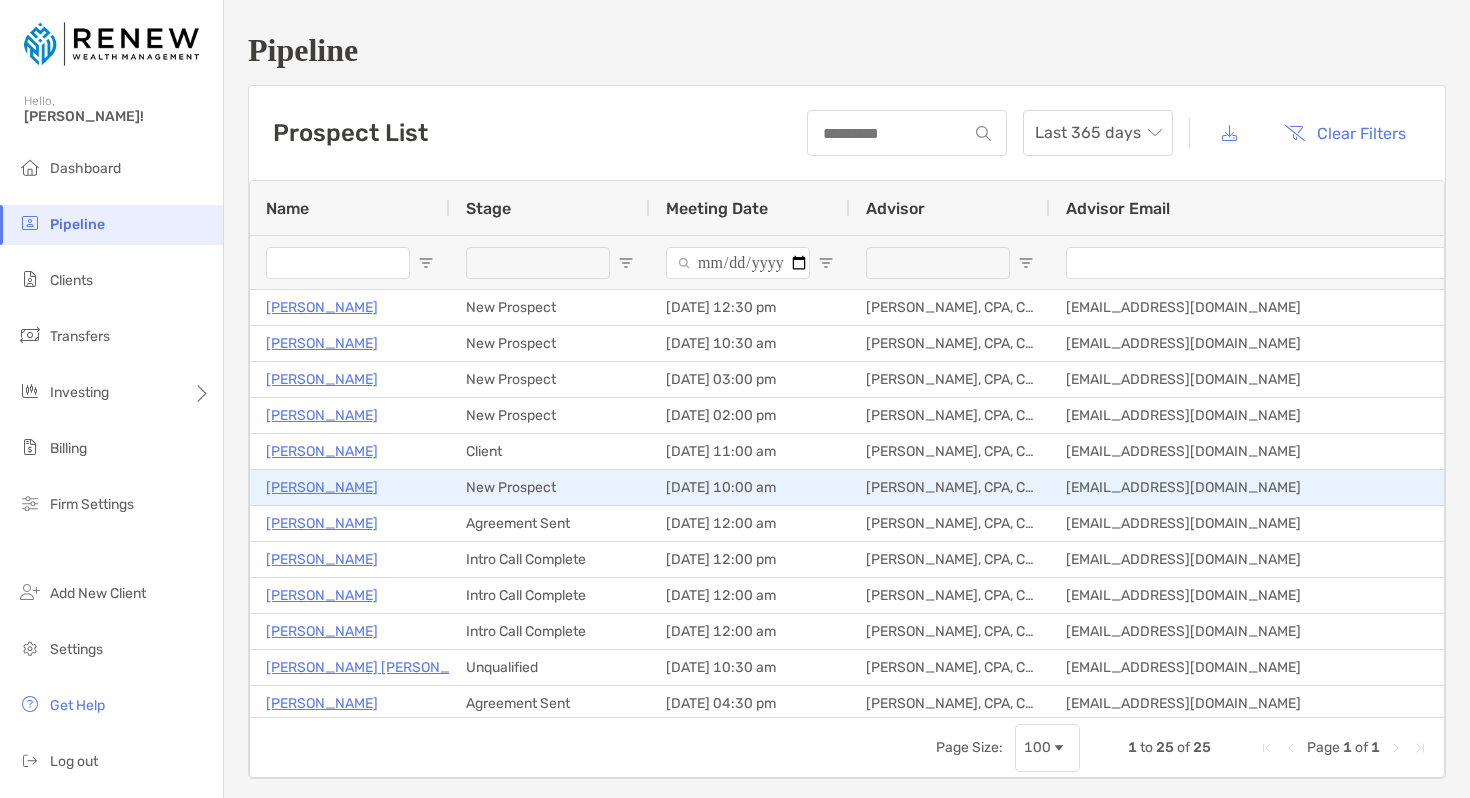 click on "[PERSON_NAME]" at bounding box center [322, 487] 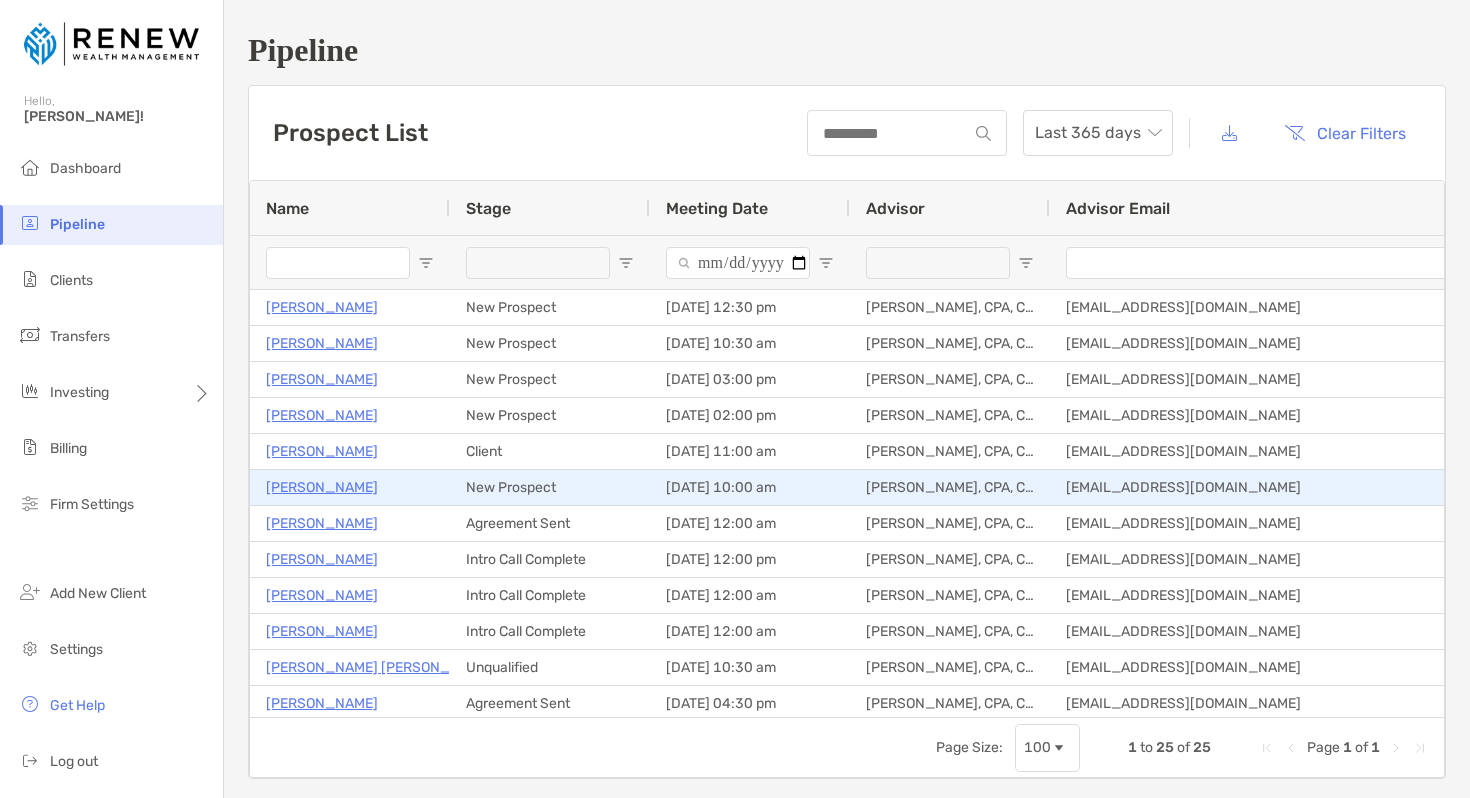 scroll, scrollTop: 0, scrollLeft: 0, axis: both 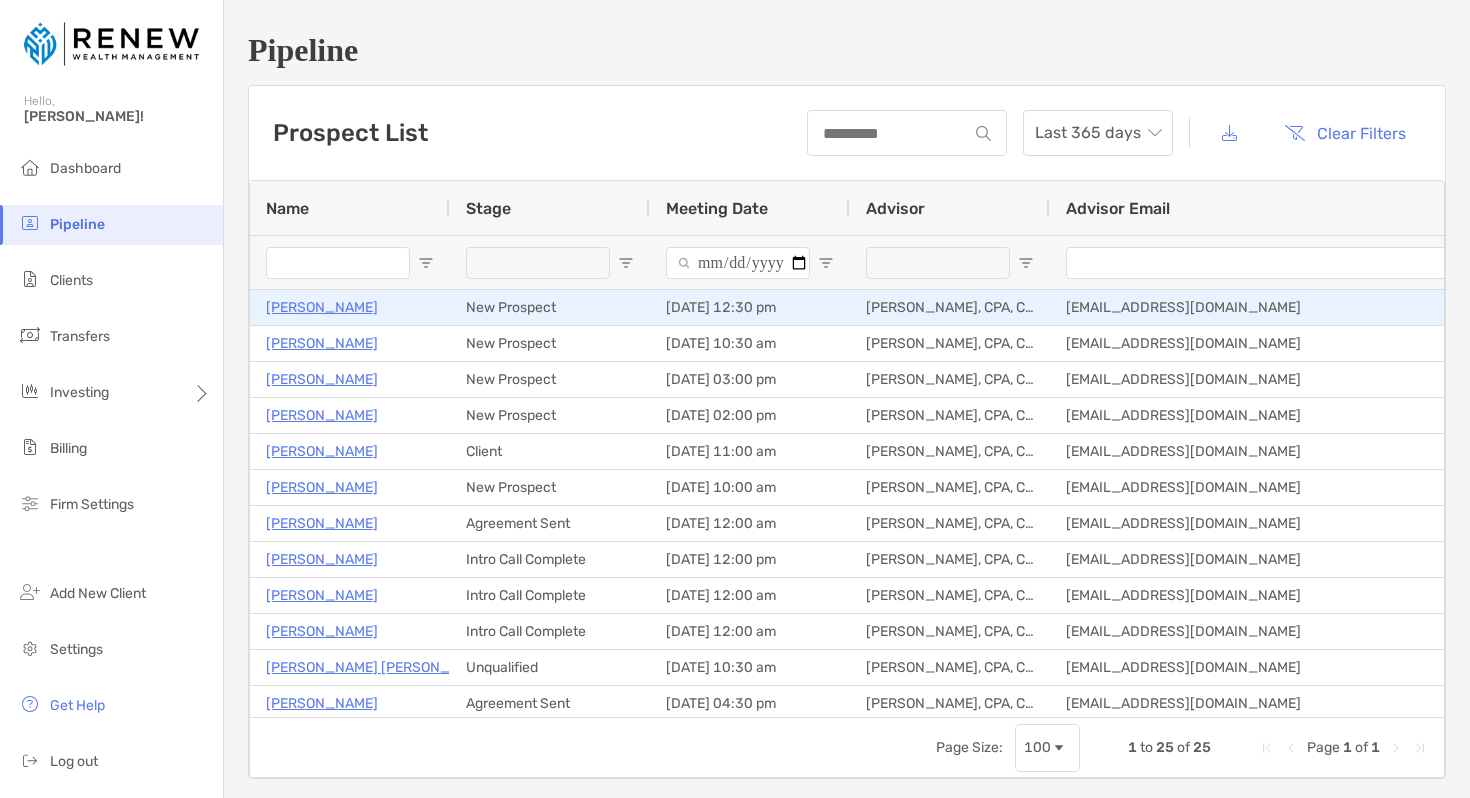 click on "[PERSON_NAME]" at bounding box center [322, 307] 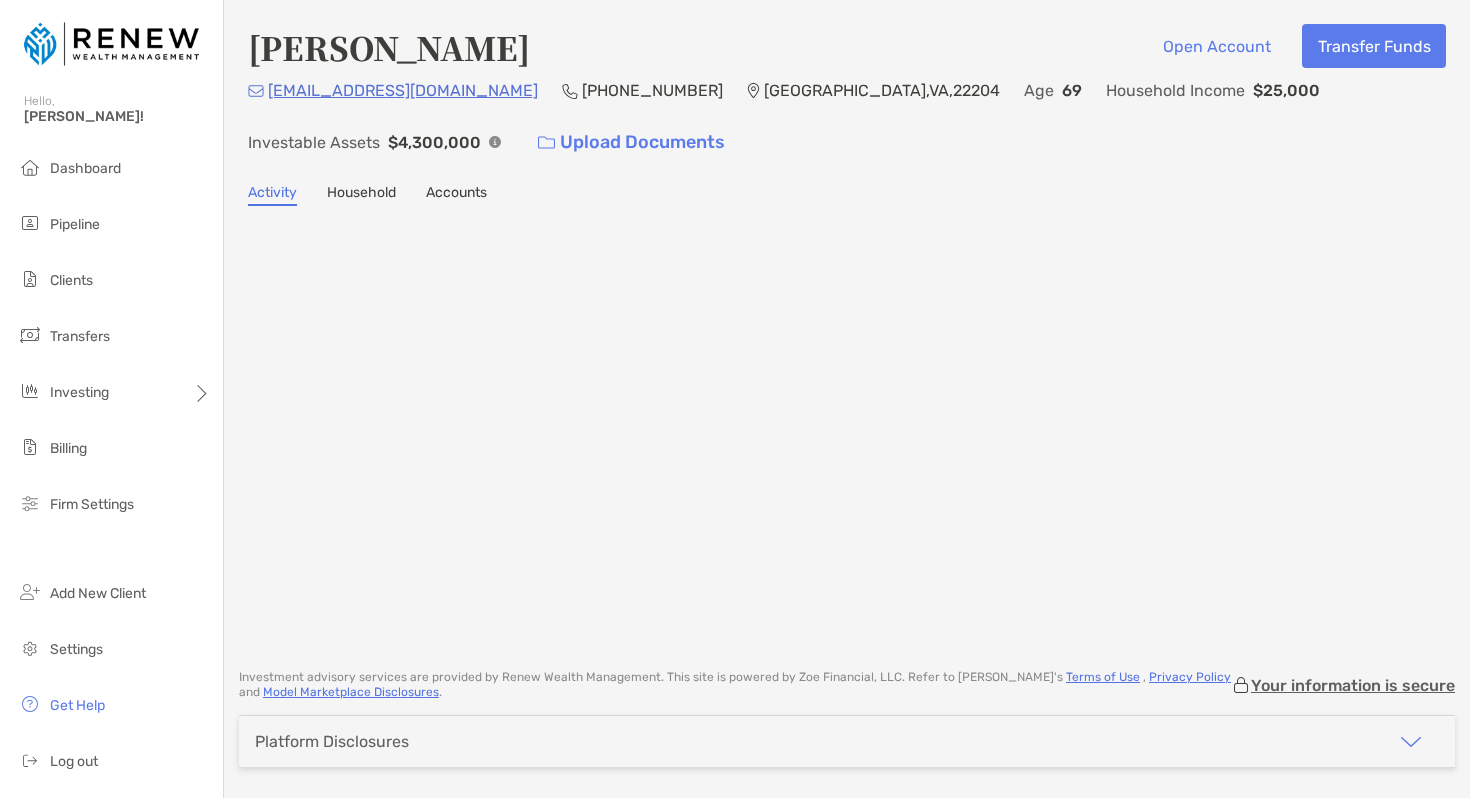 scroll, scrollTop: 0, scrollLeft: 0, axis: both 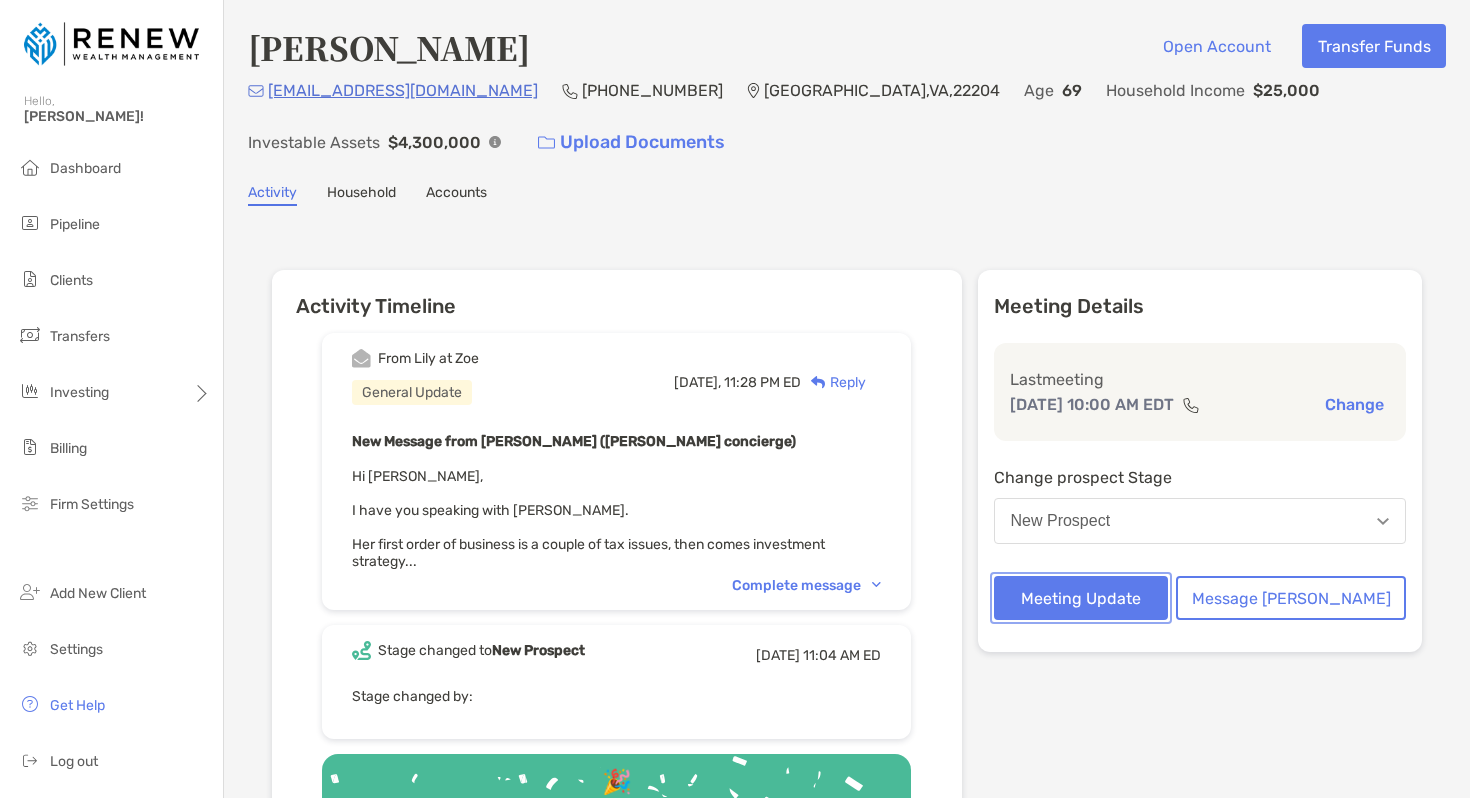 click on "Meeting Update" at bounding box center (1081, 598) 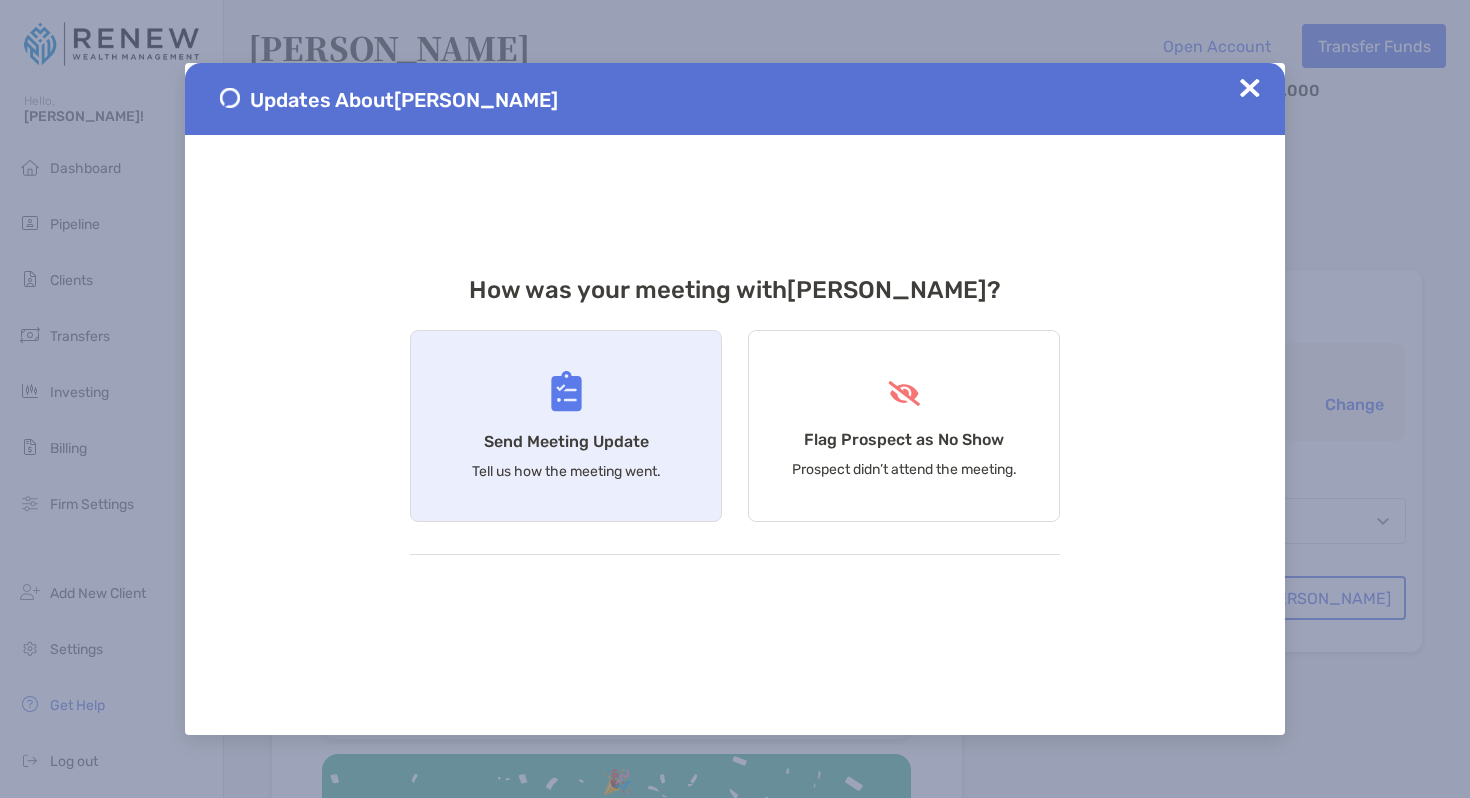click on "Send Meeting Update Tell us how the meeting went." at bounding box center (566, 426) 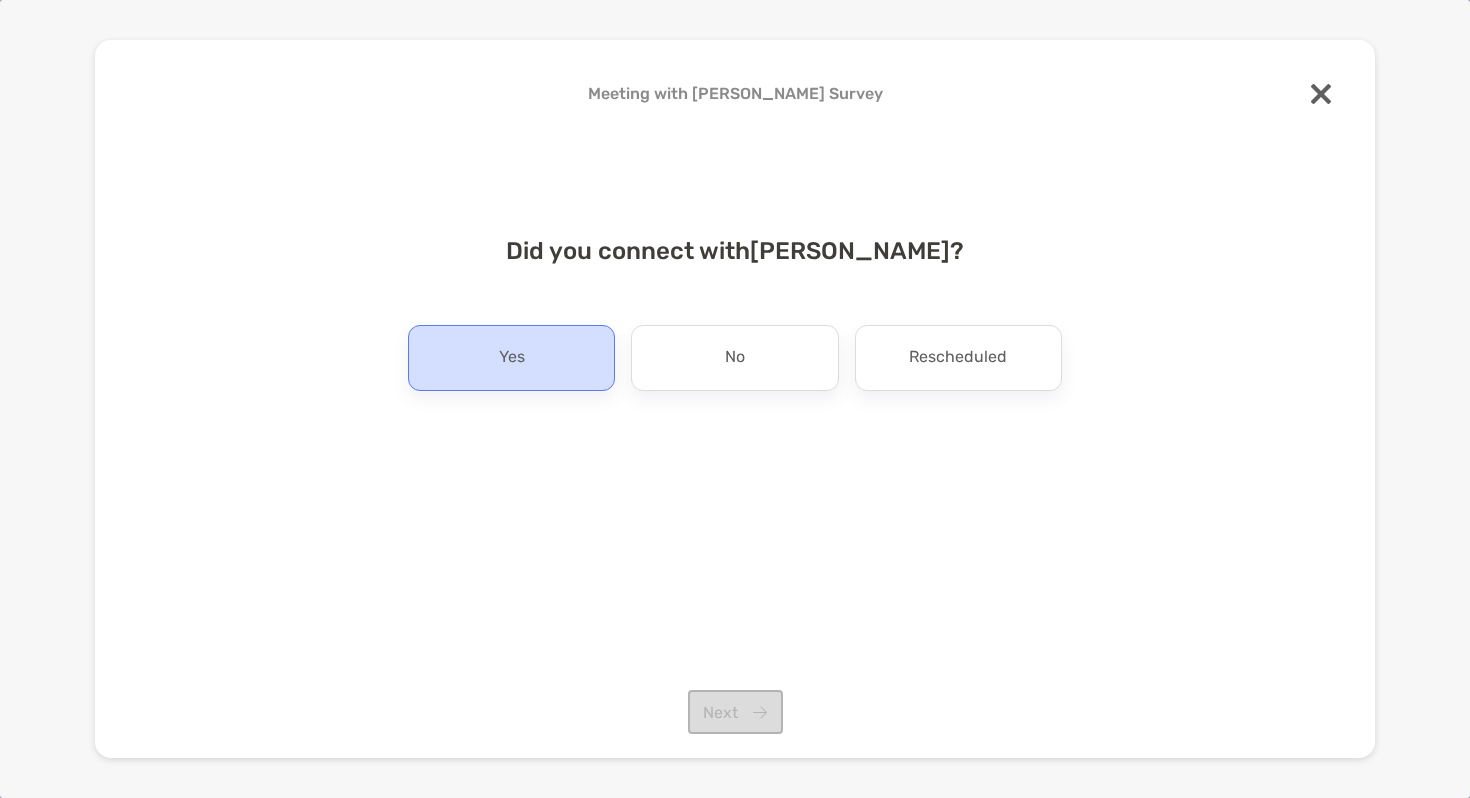 click on "Yes" at bounding box center (511, 358) 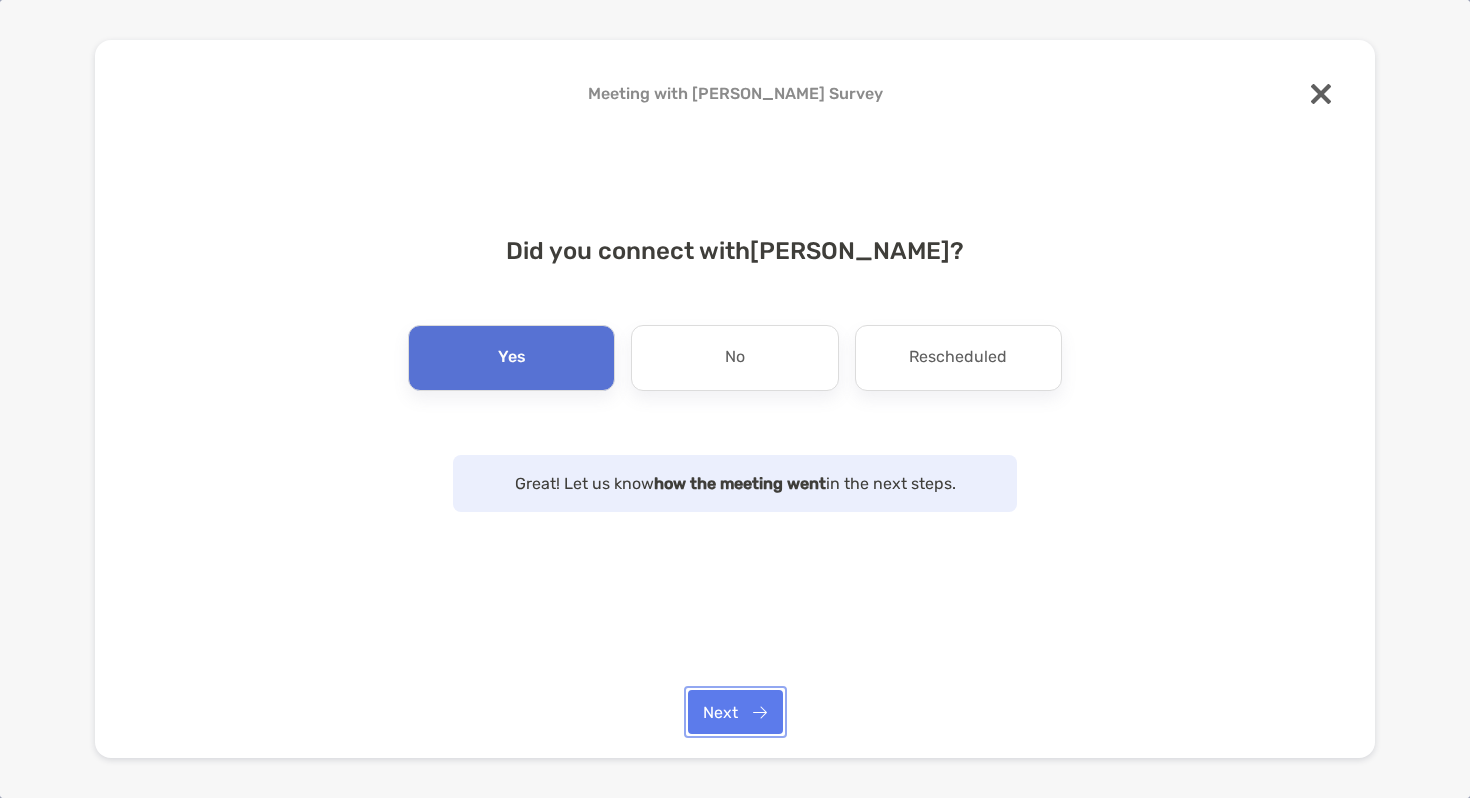 click on "Next" at bounding box center [735, 712] 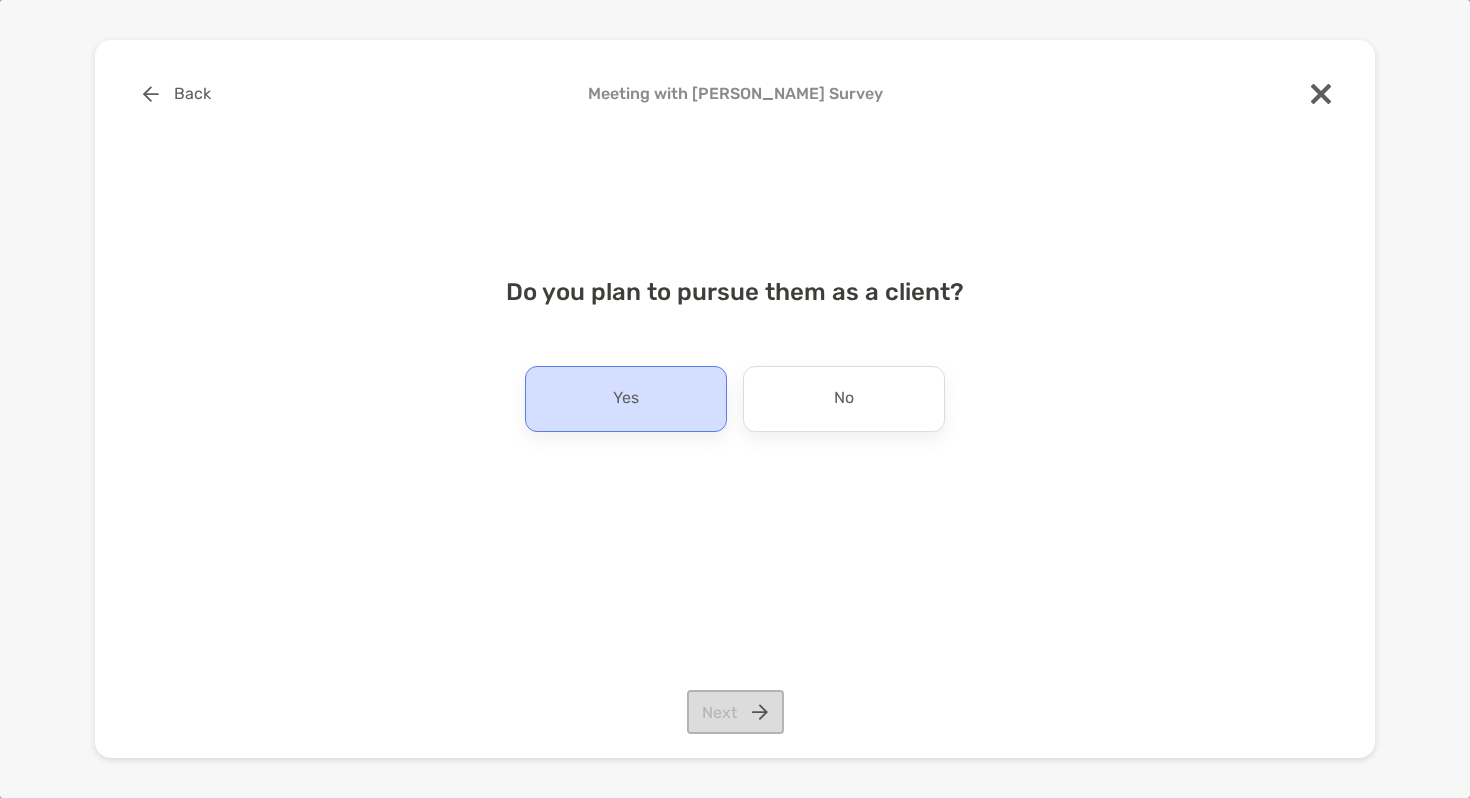 click on "Yes" at bounding box center (626, 399) 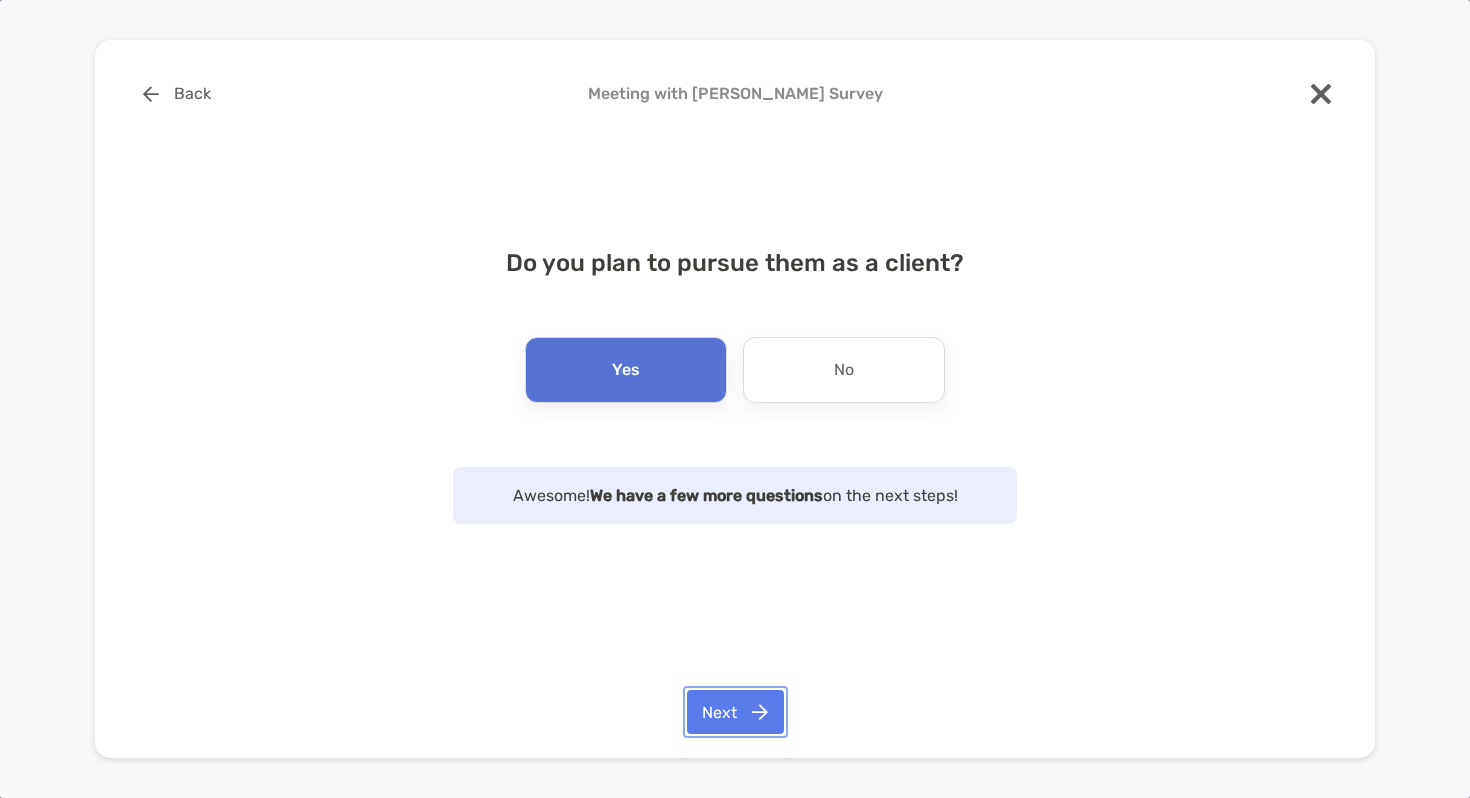 click on "Next" at bounding box center [735, 712] 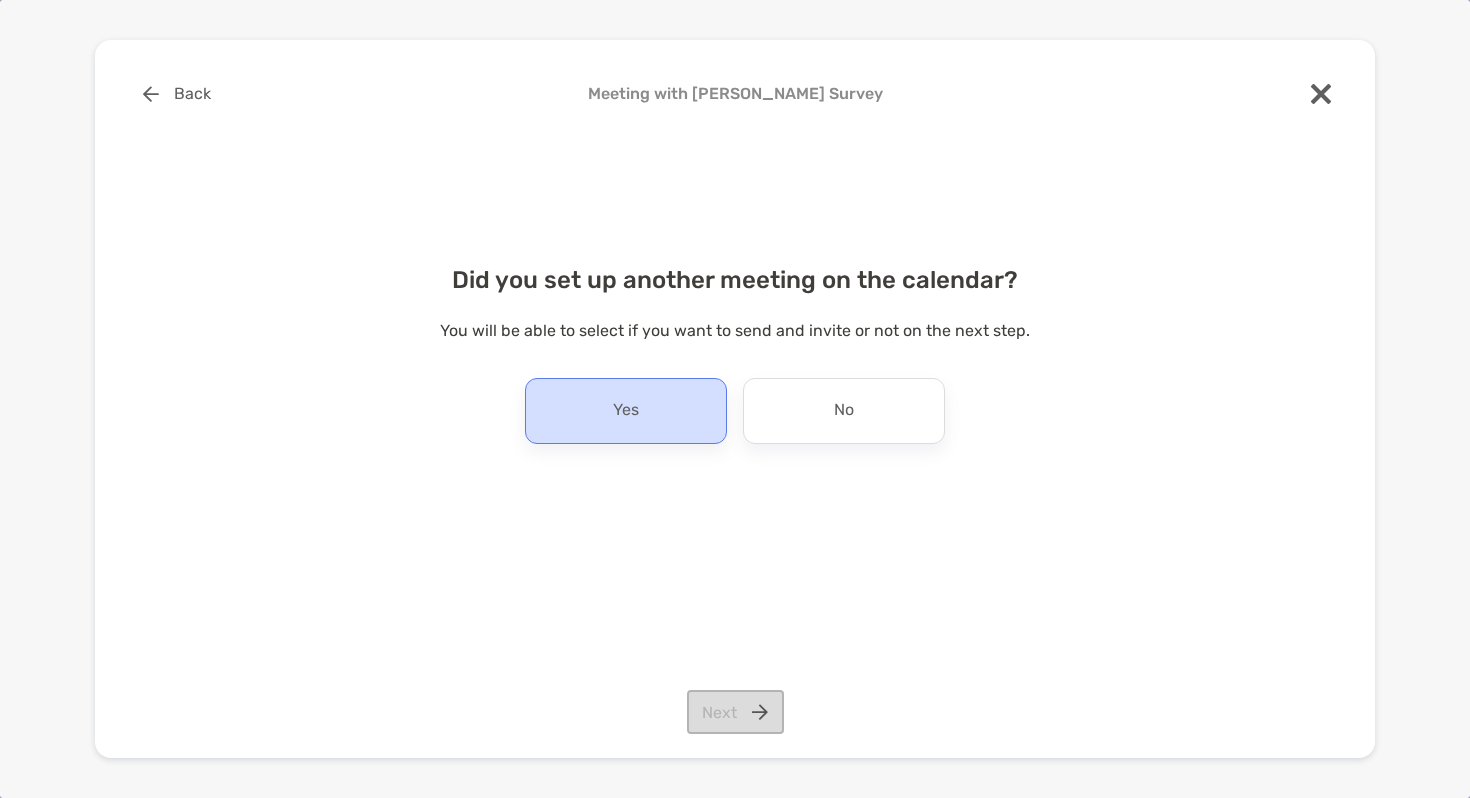 click on "Yes" at bounding box center [626, 411] 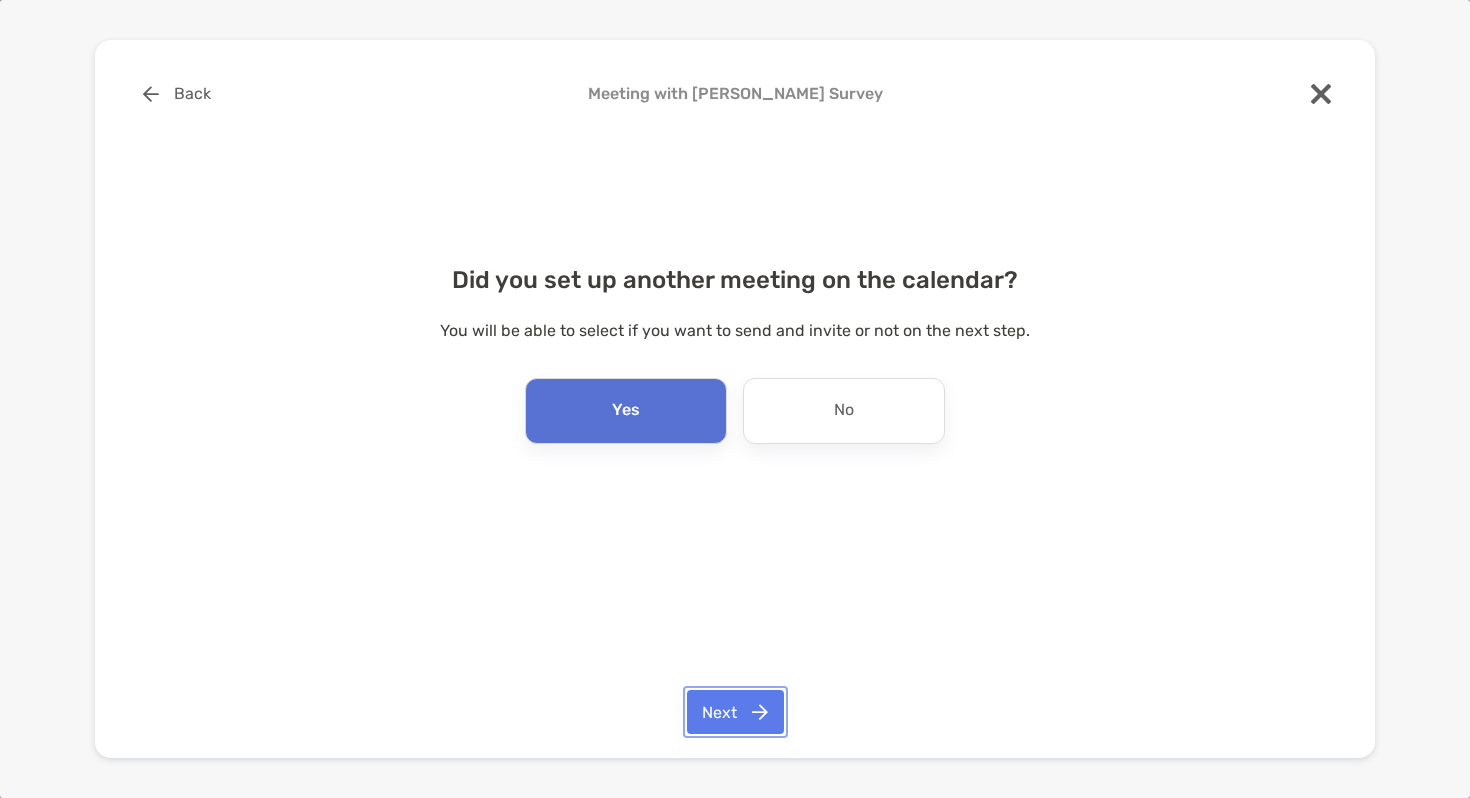 click on "Next" at bounding box center (735, 712) 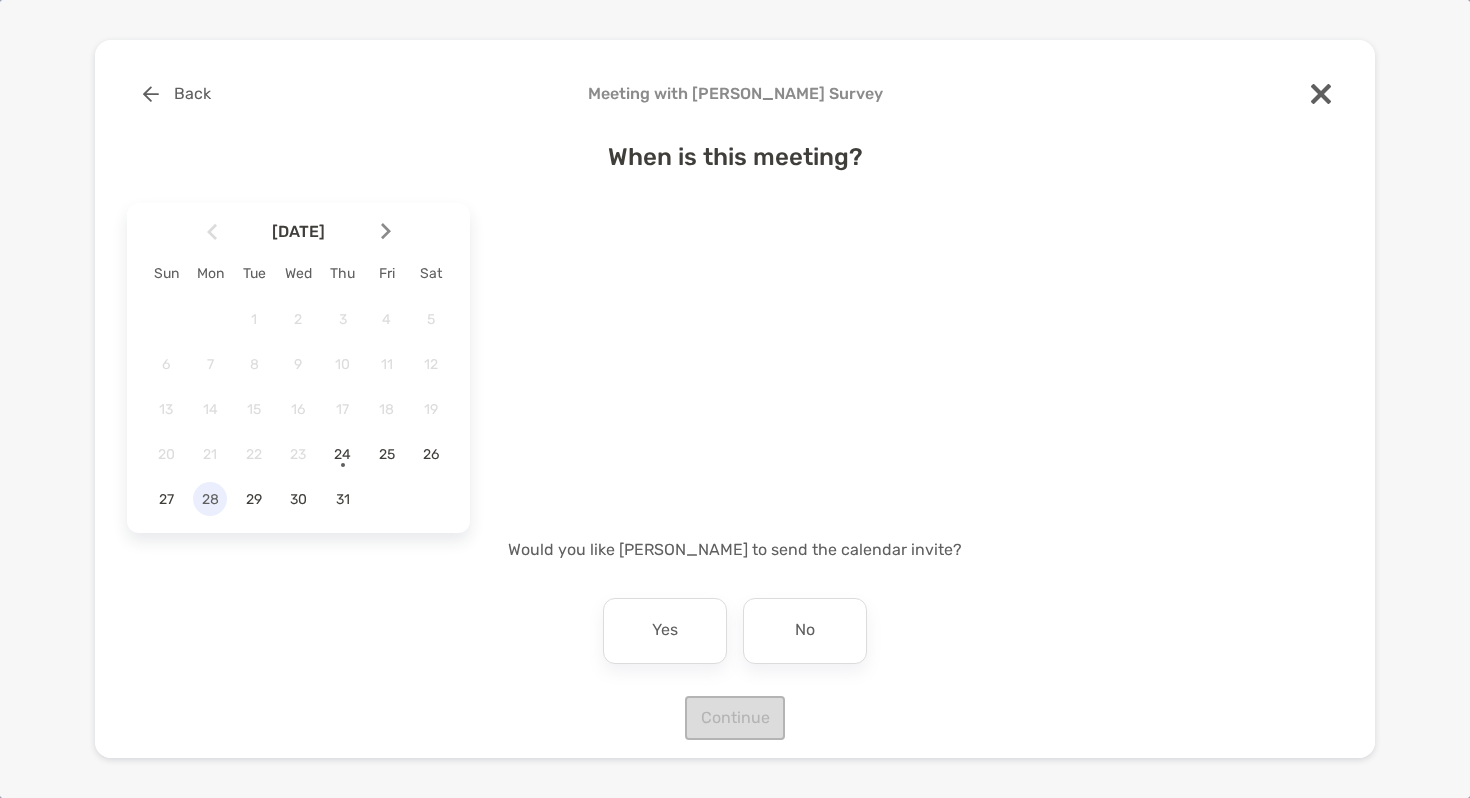 click on "28" at bounding box center [210, 499] 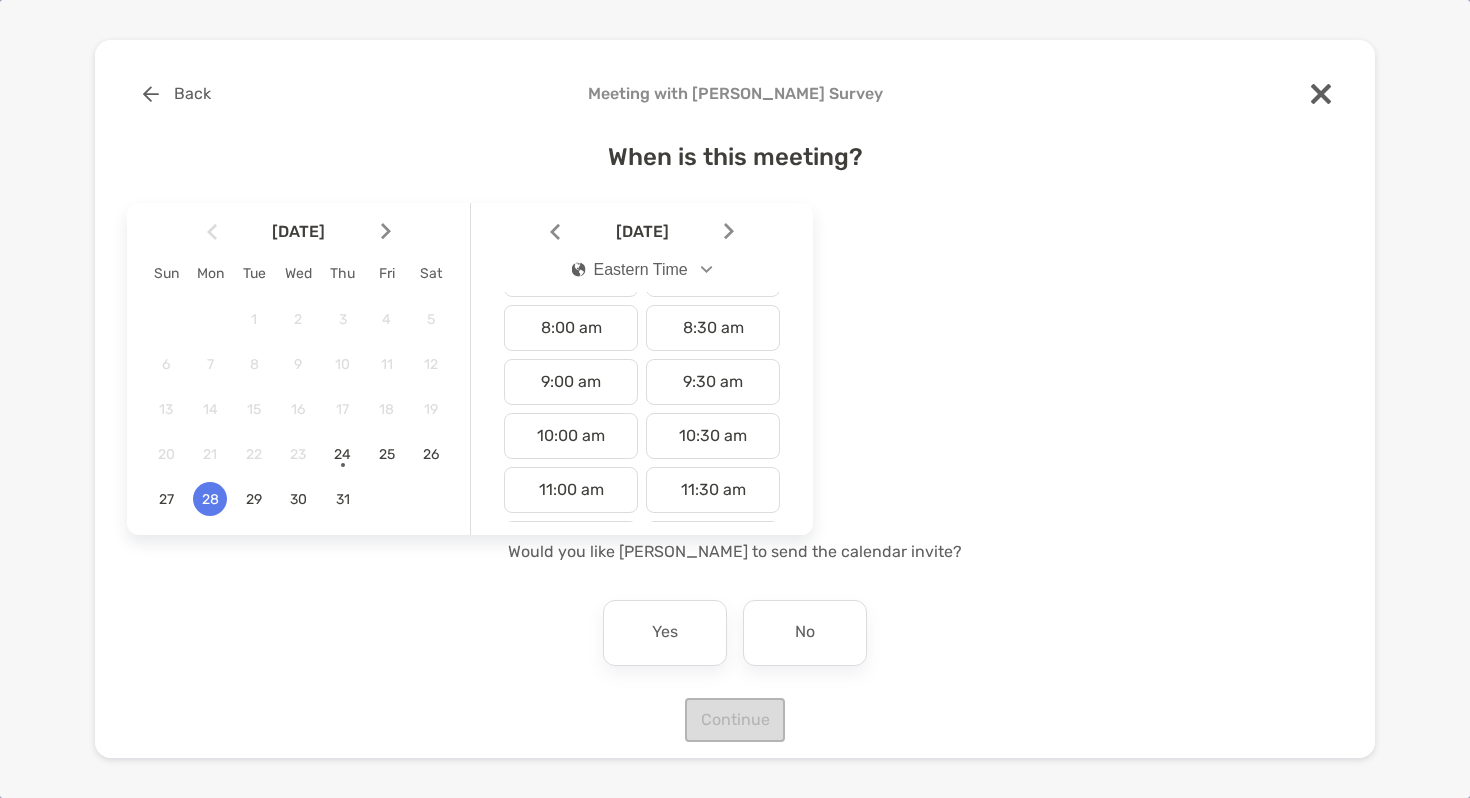 scroll, scrollTop: 430, scrollLeft: 0, axis: vertical 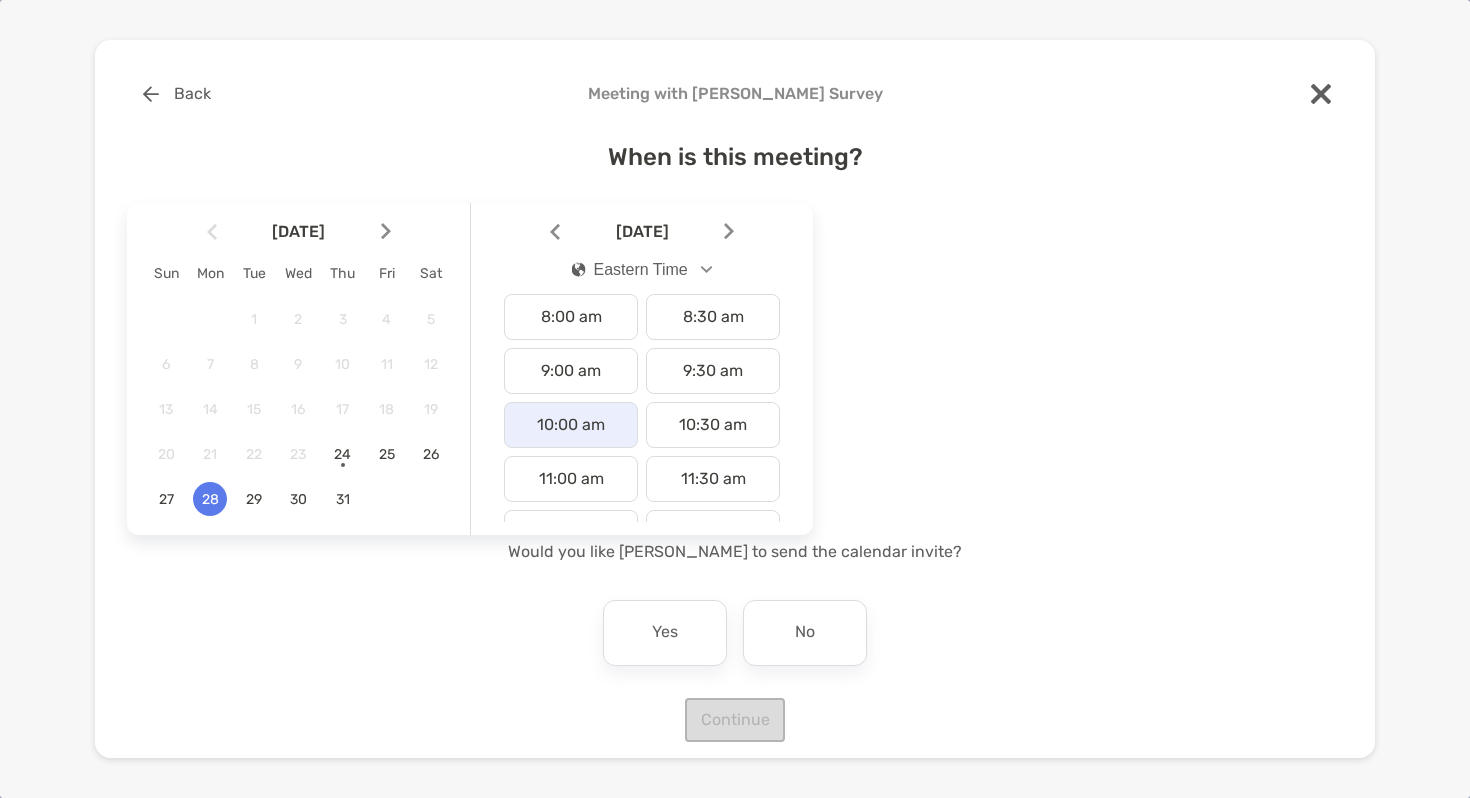 click on "10:00 am" at bounding box center (571, 425) 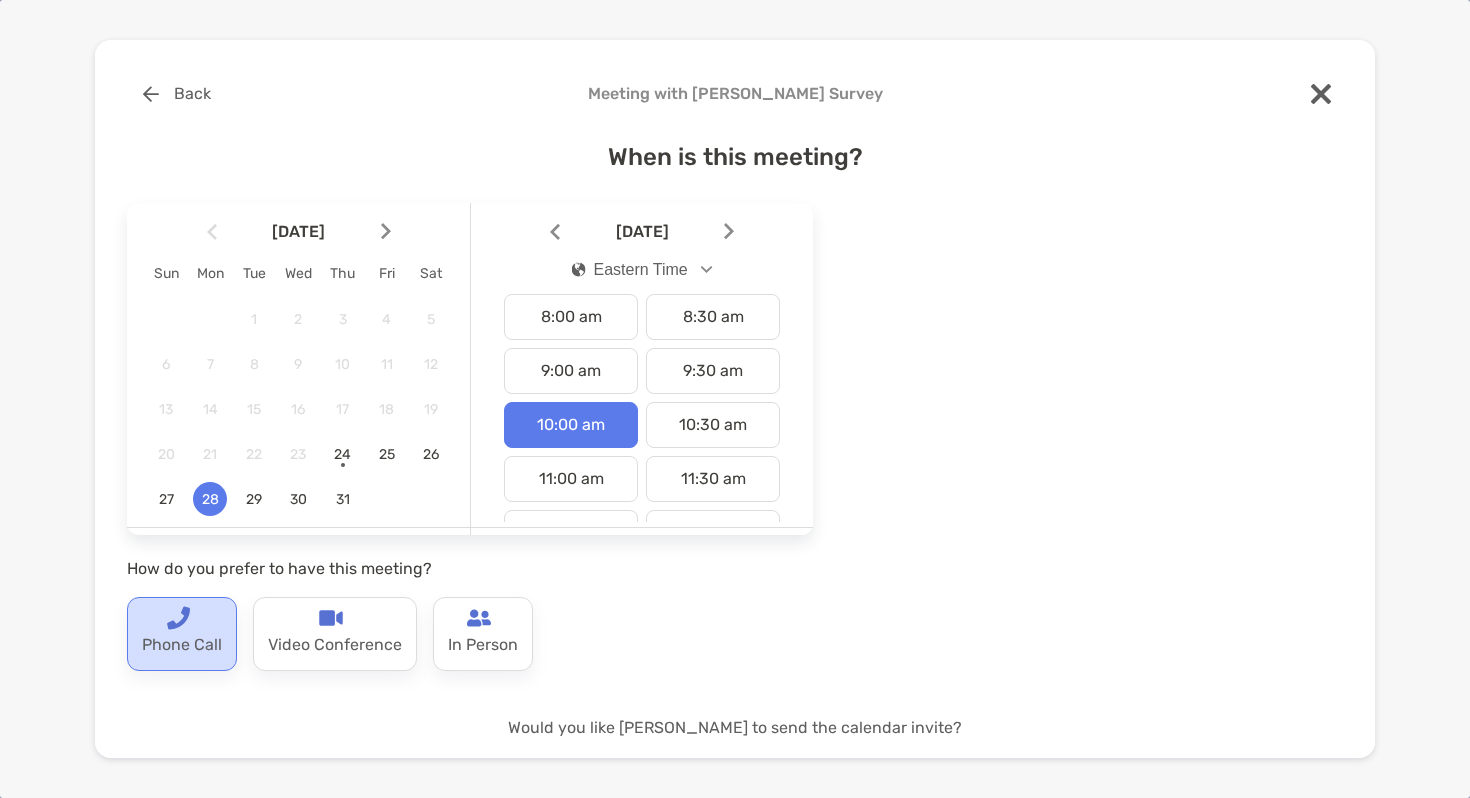 click at bounding box center [178, 618] 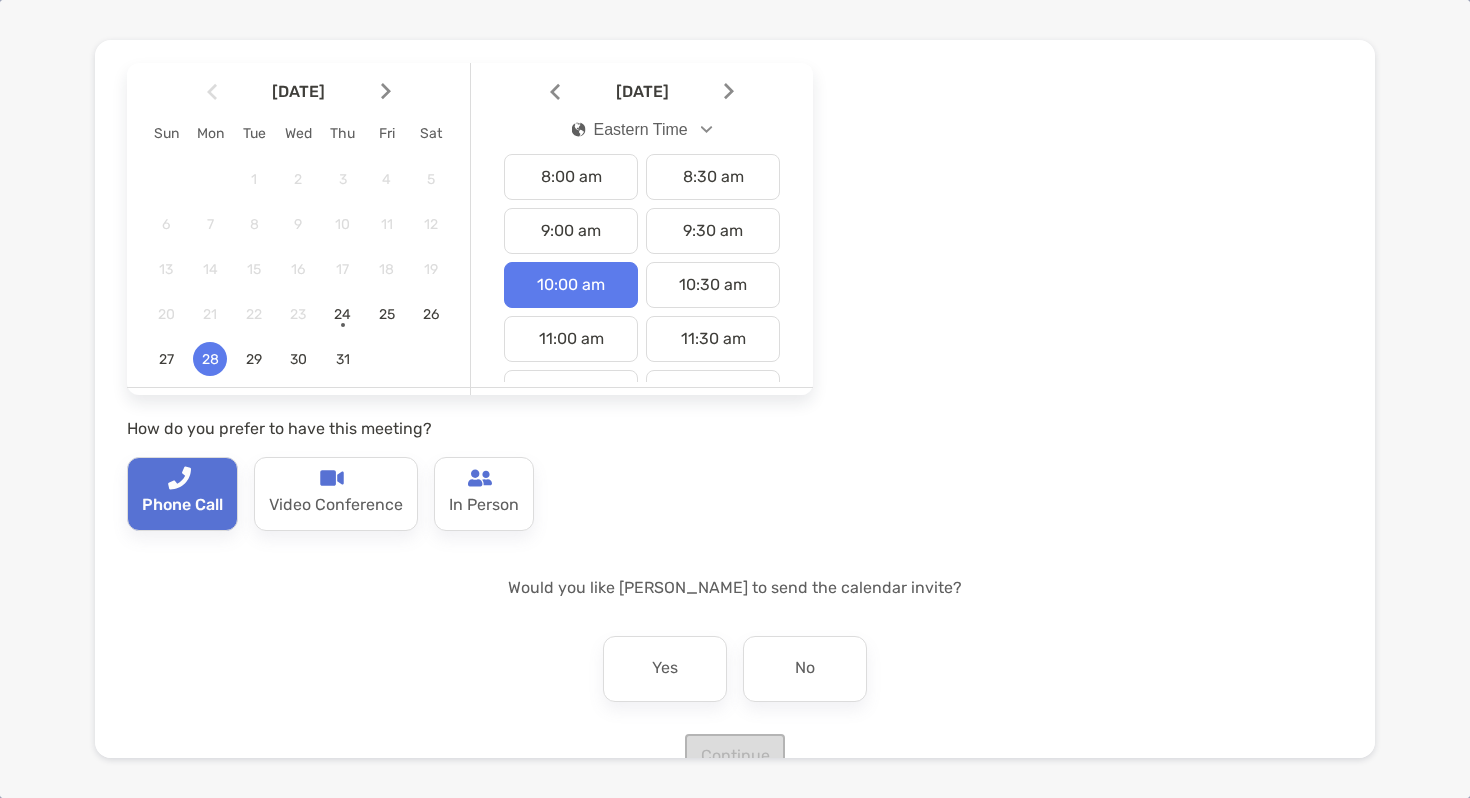 scroll, scrollTop: 192, scrollLeft: 0, axis: vertical 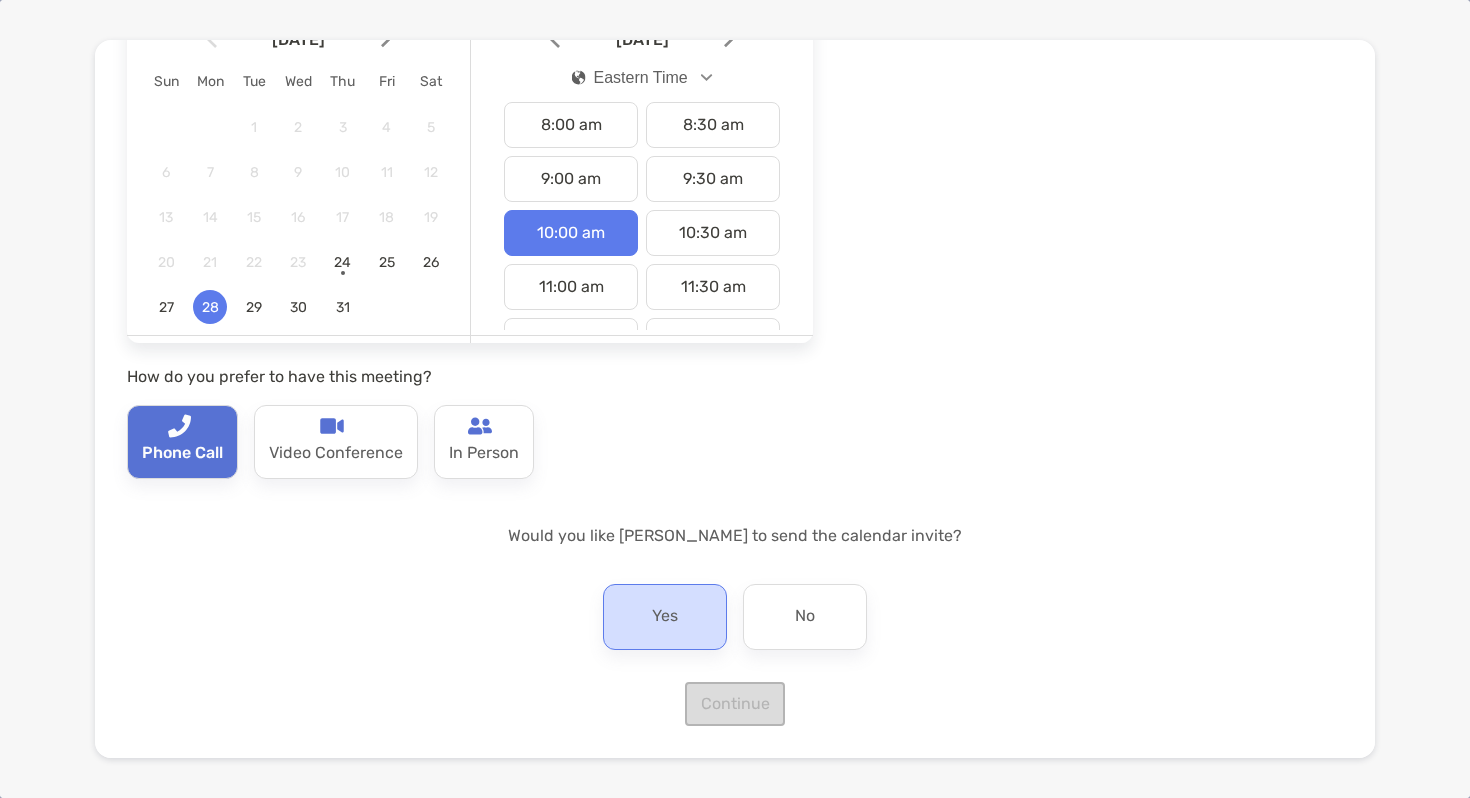 click on "Yes" at bounding box center [665, 617] 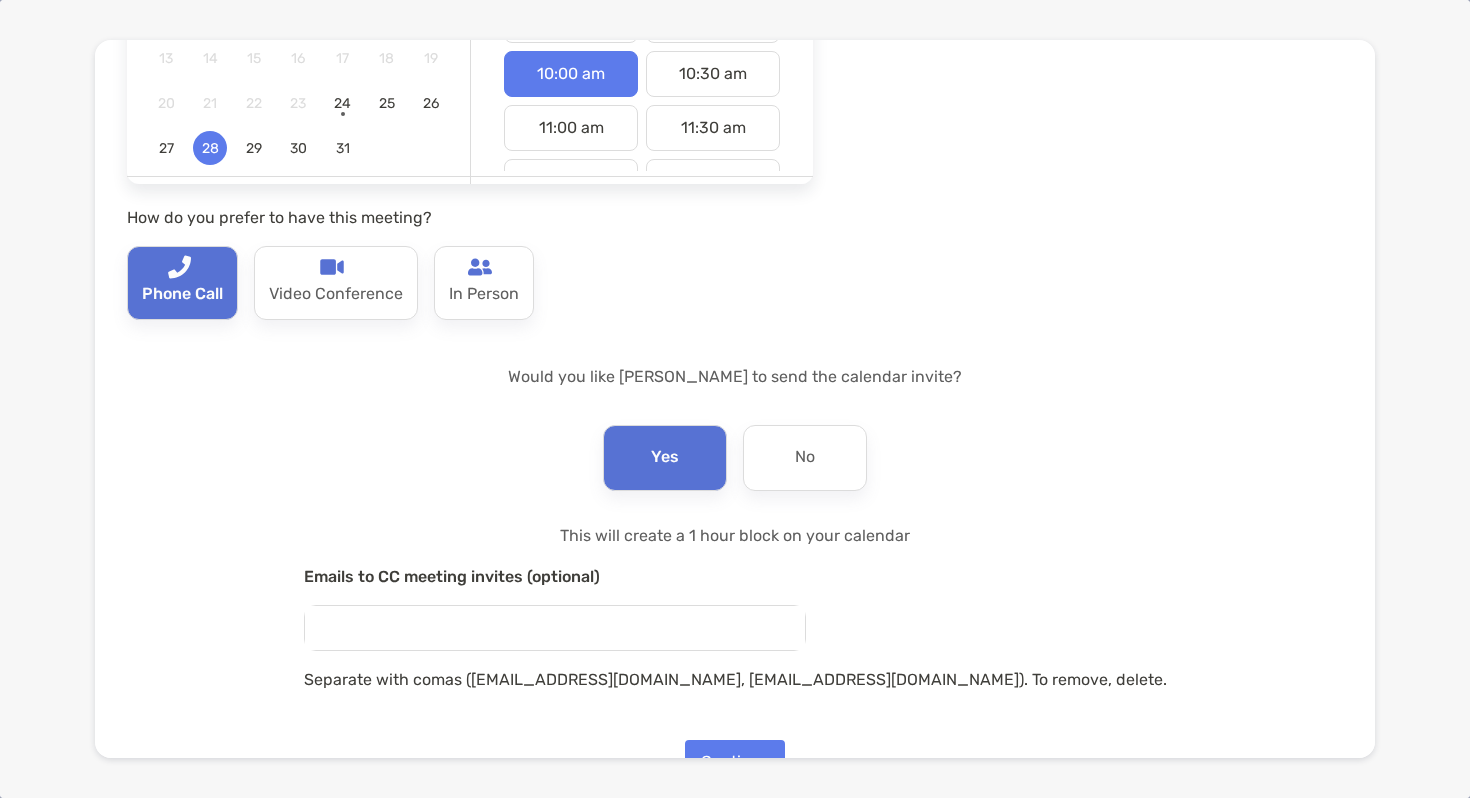 scroll, scrollTop: 409, scrollLeft: 0, axis: vertical 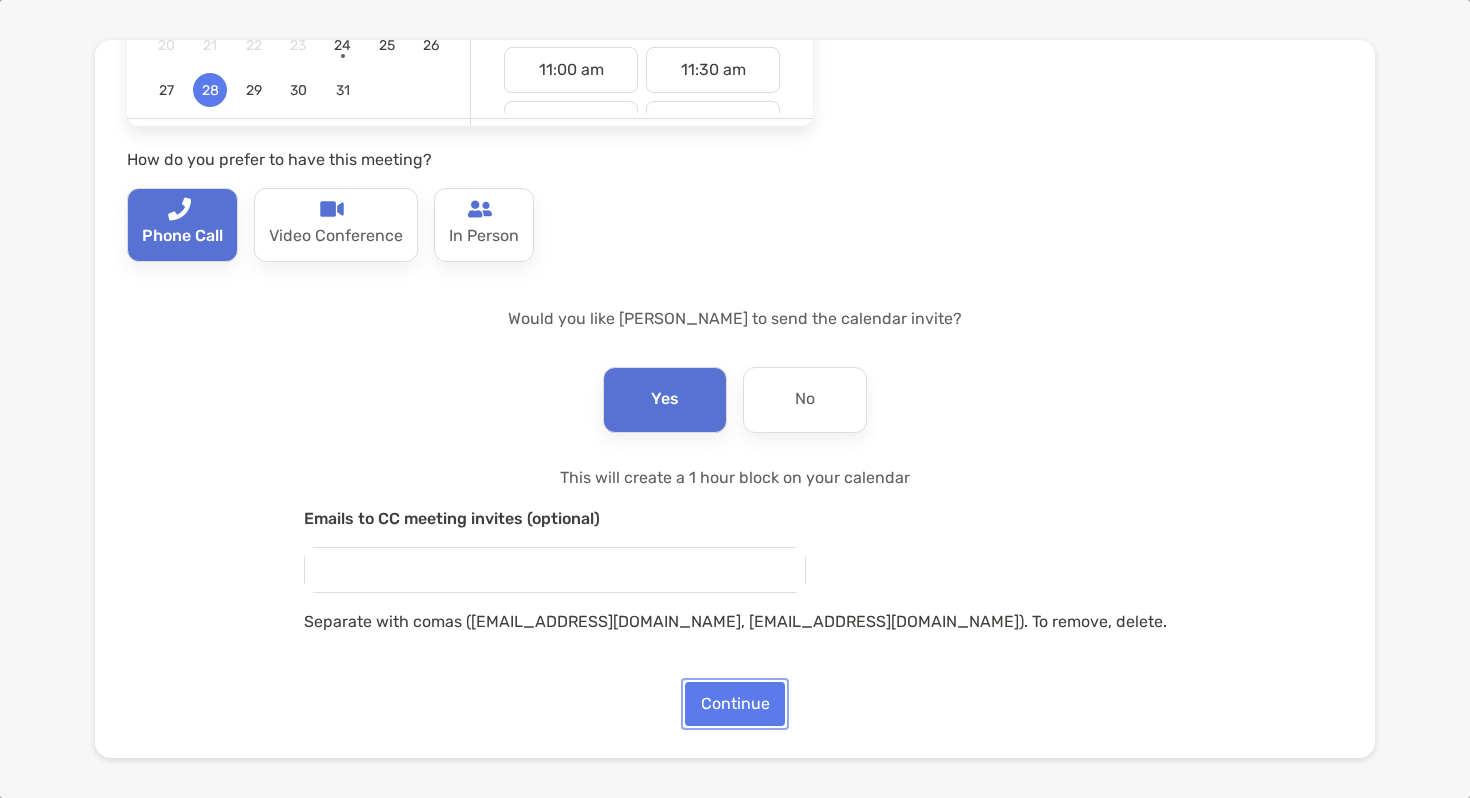 click on "Continue" at bounding box center [735, 704] 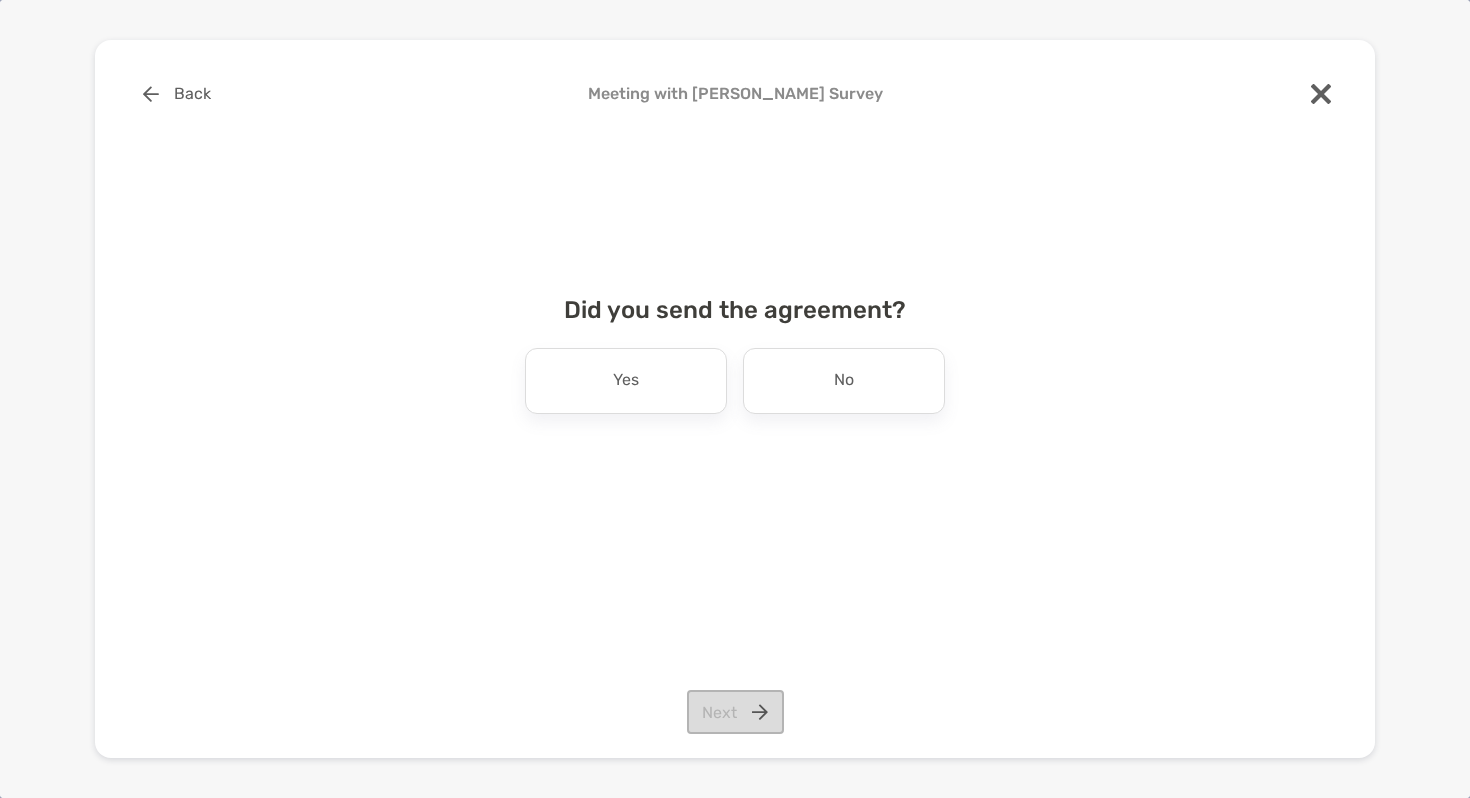 scroll, scrollTop: 0, scrollLeft: 0, axis: both 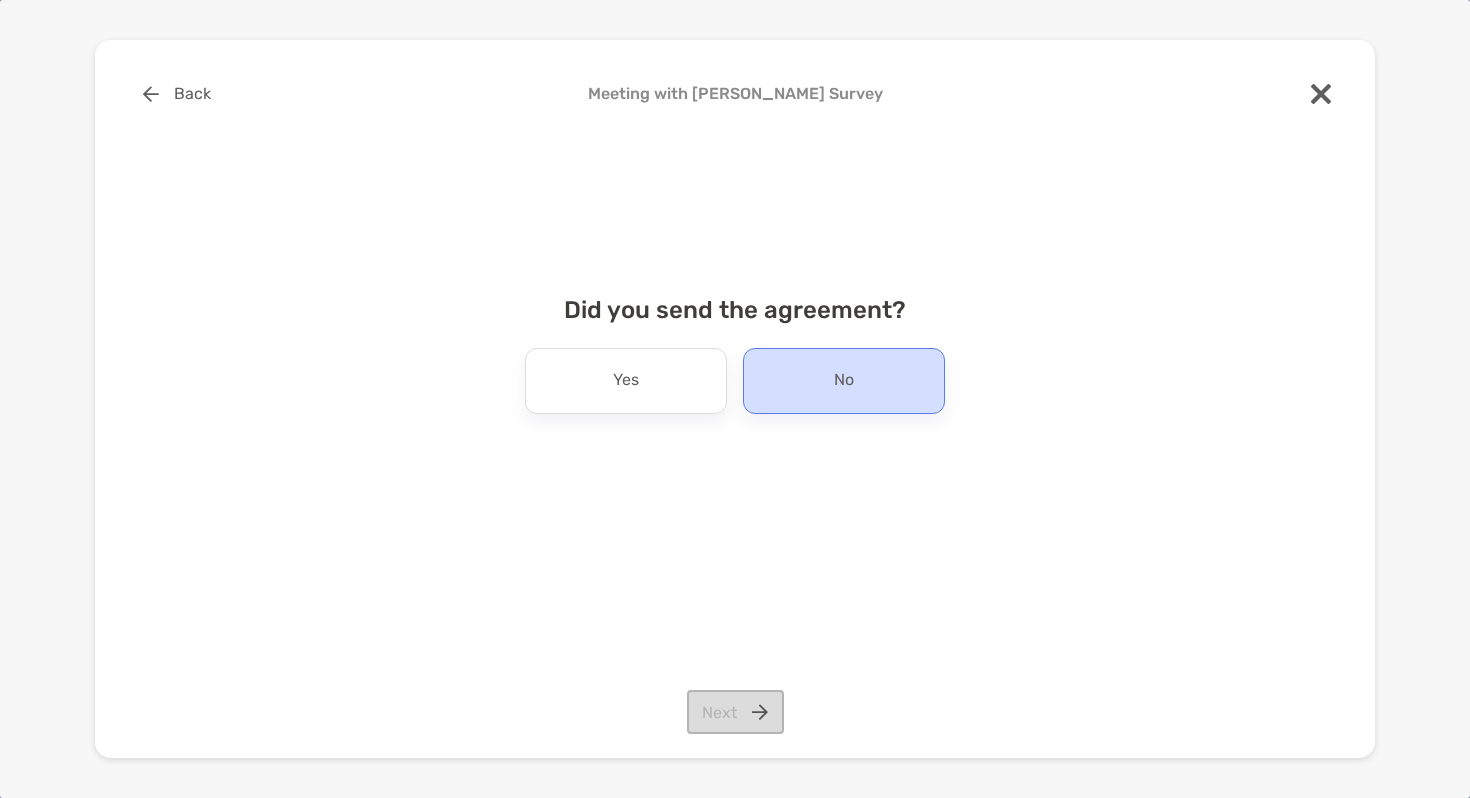 click on "No" at bounding box center (844, 381) 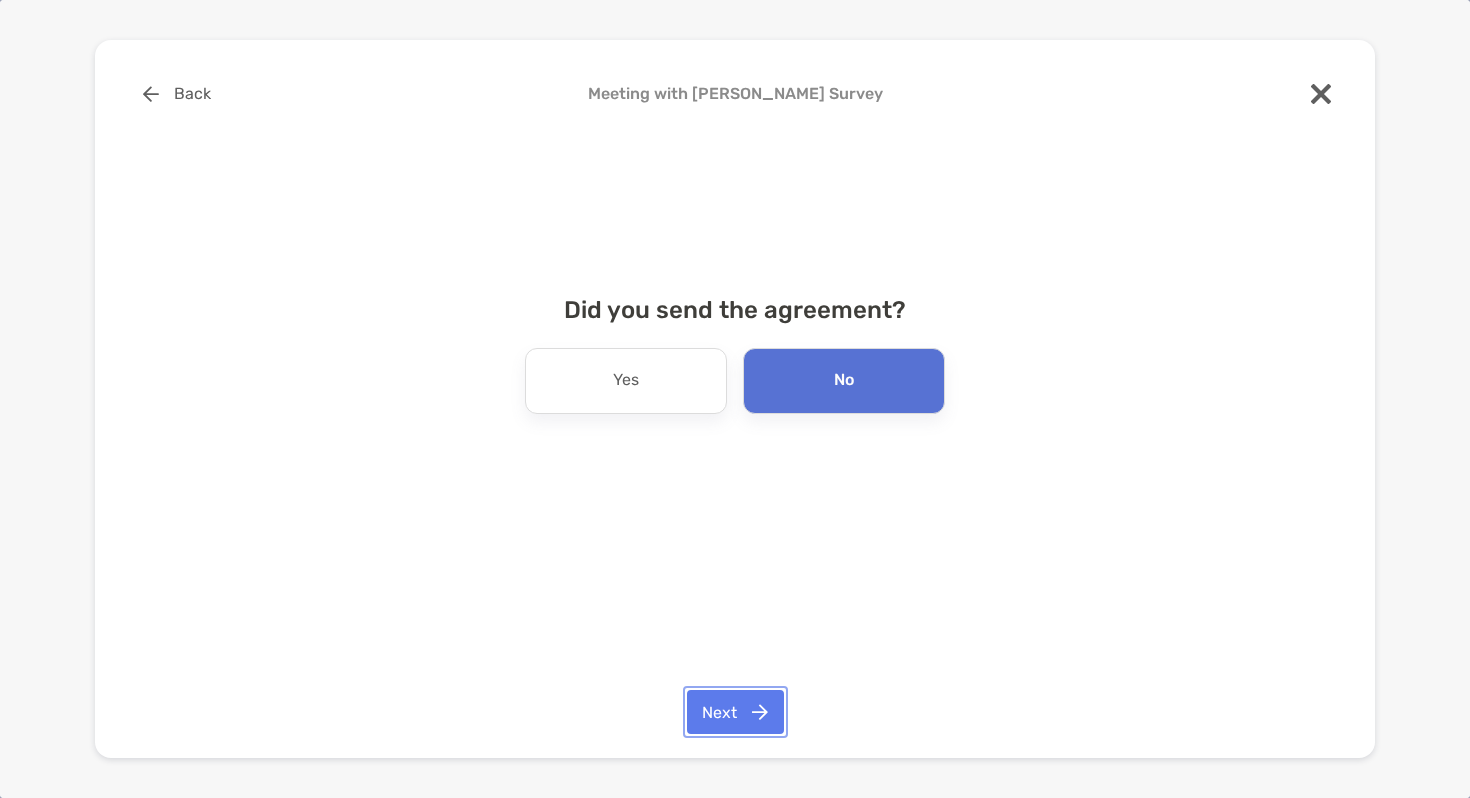 click on "Next" at bounding box center (735, 712) 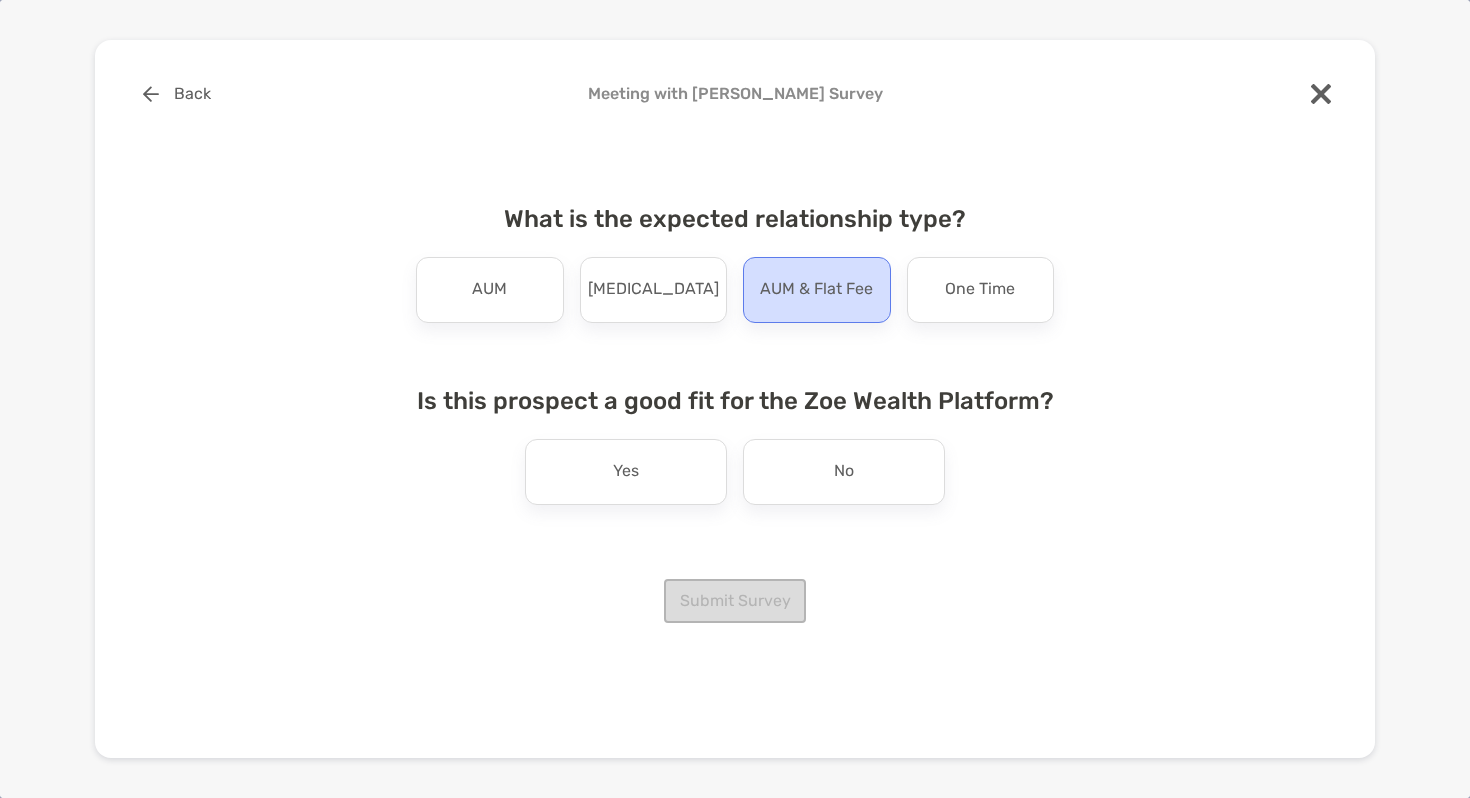 click on "AUM & Flat Fee" at bounding box center [817, 290] 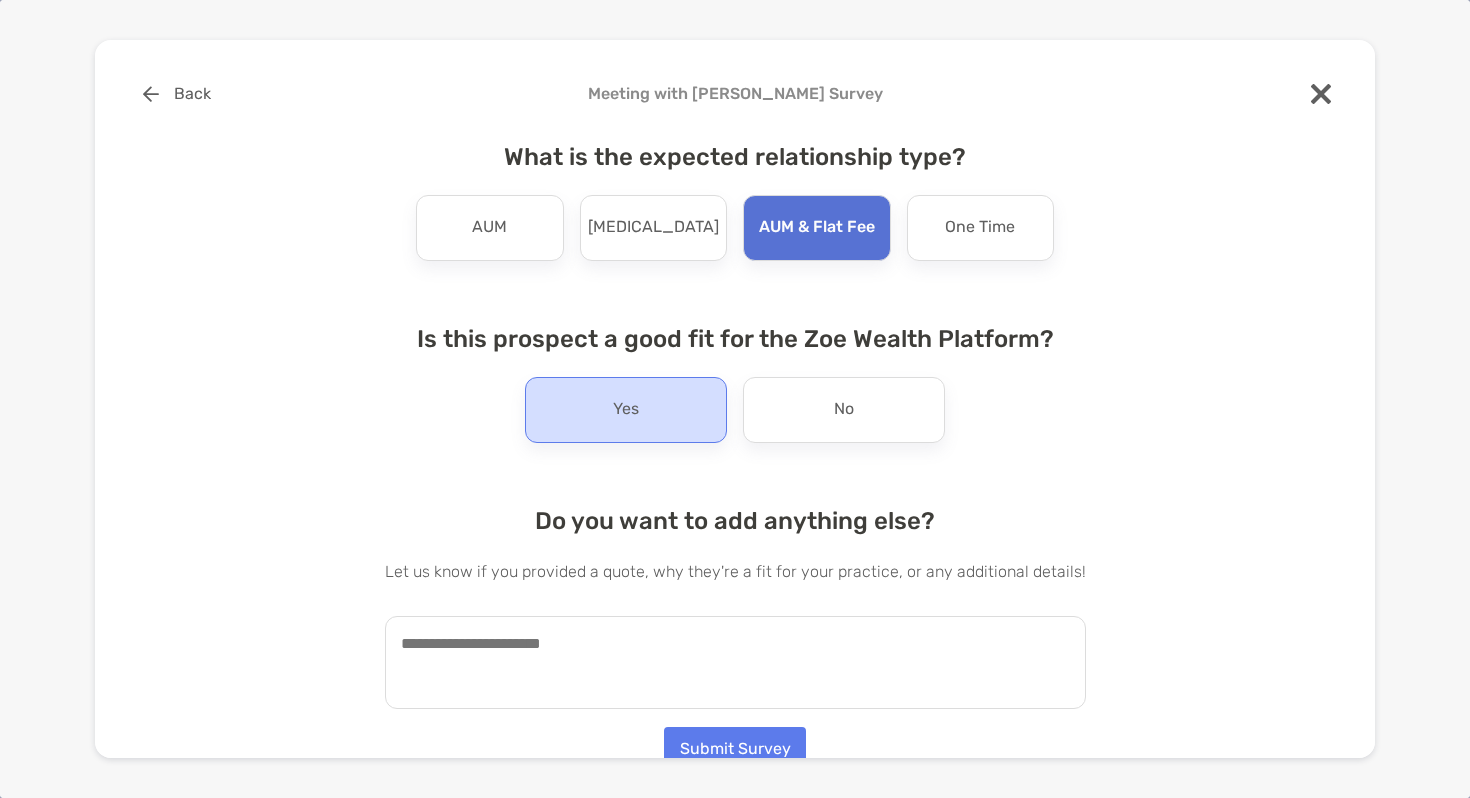 click on "Yes" at bounding box center [626, 410] 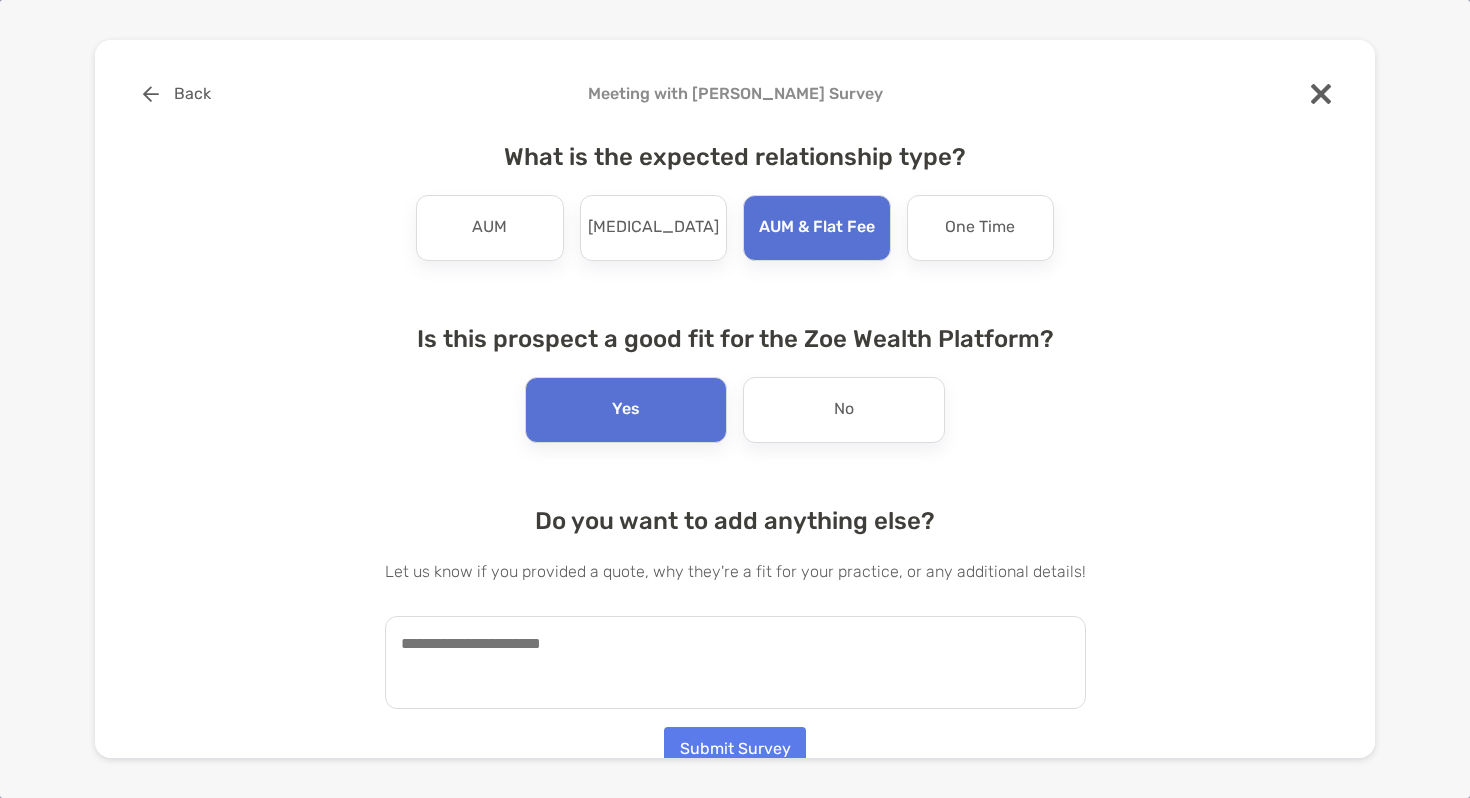click at bounding box center [735, 662] 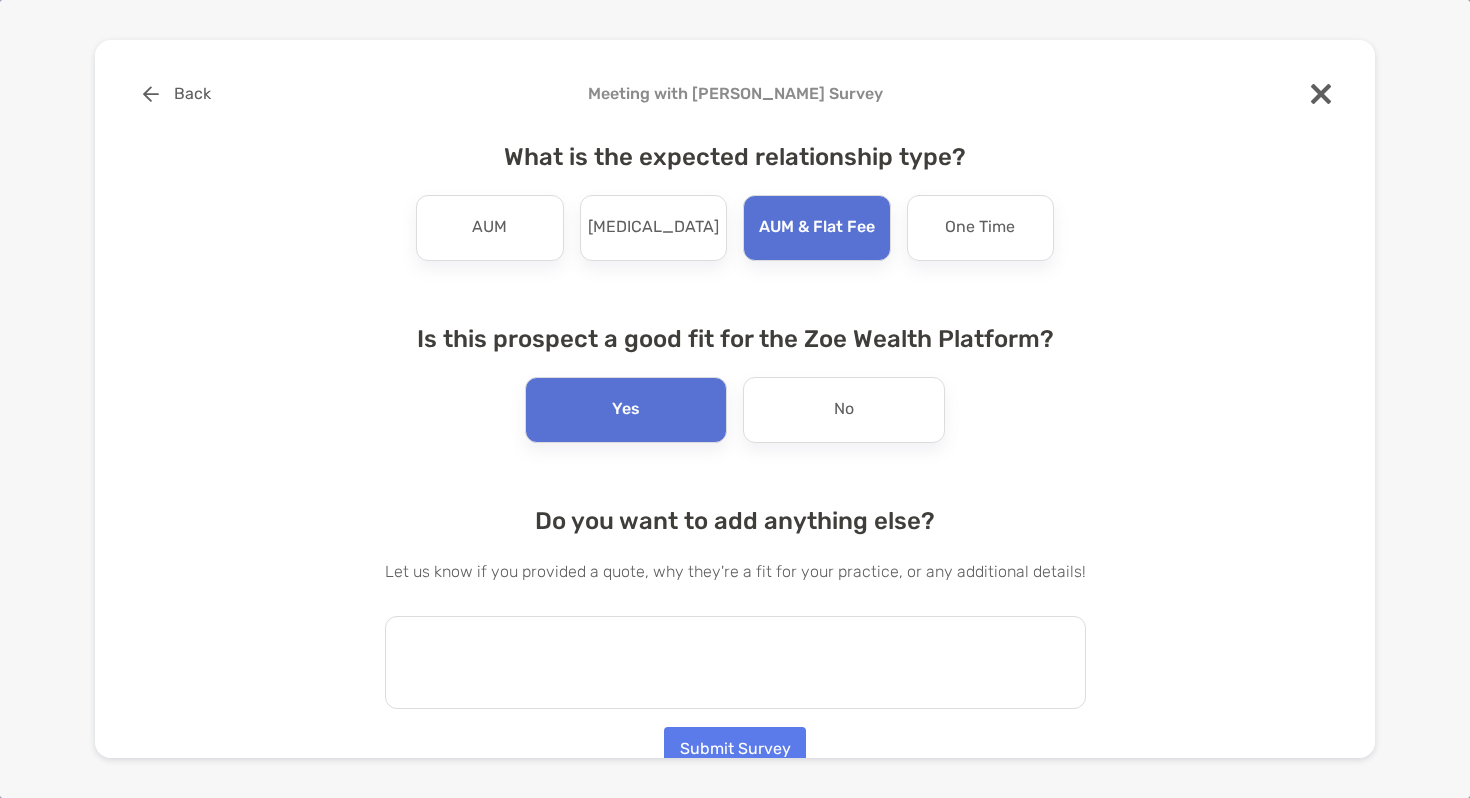 type on "*" 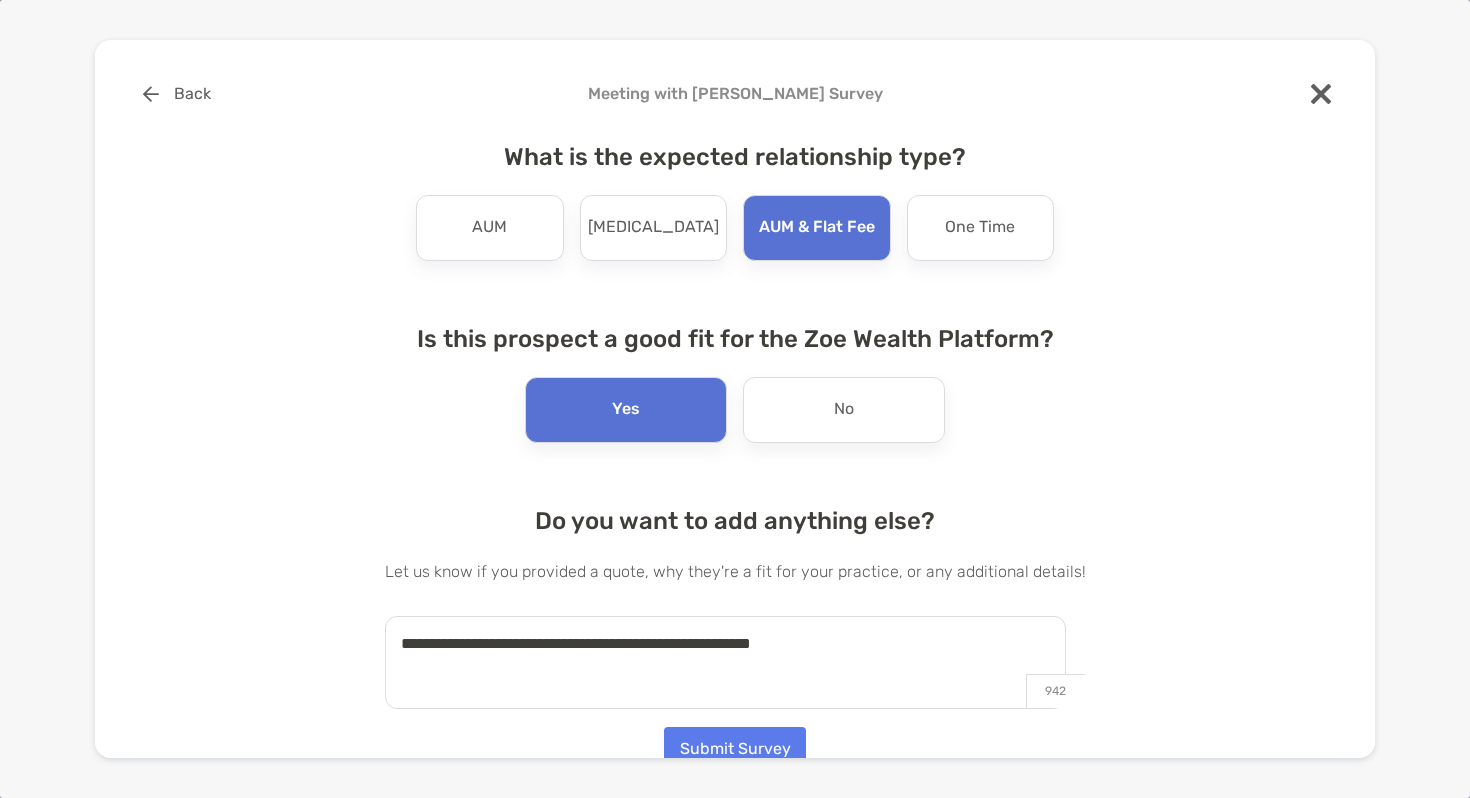click on "**********" at bounding box center (725, 662) 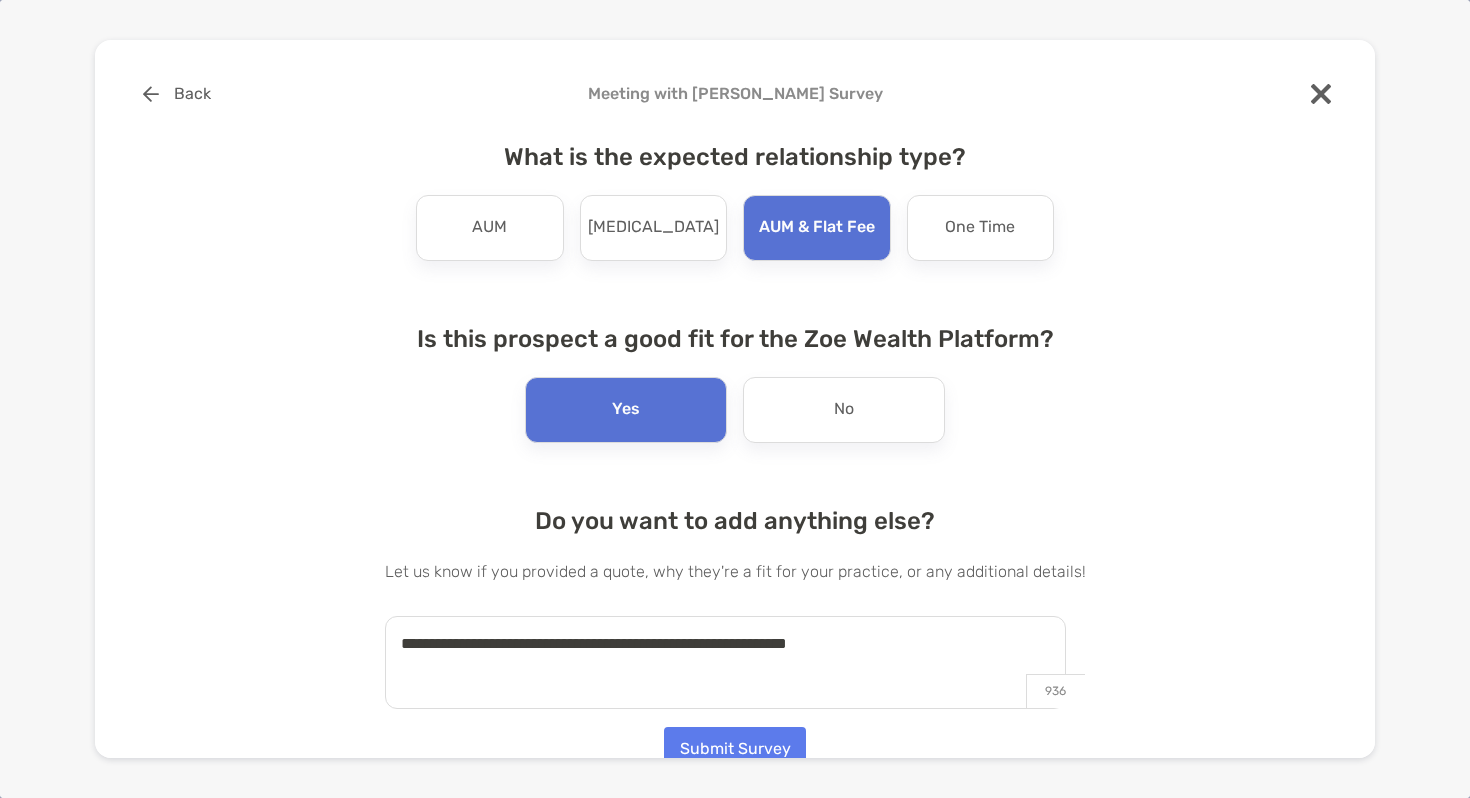 click on "***" at bounding box center (0, 0) 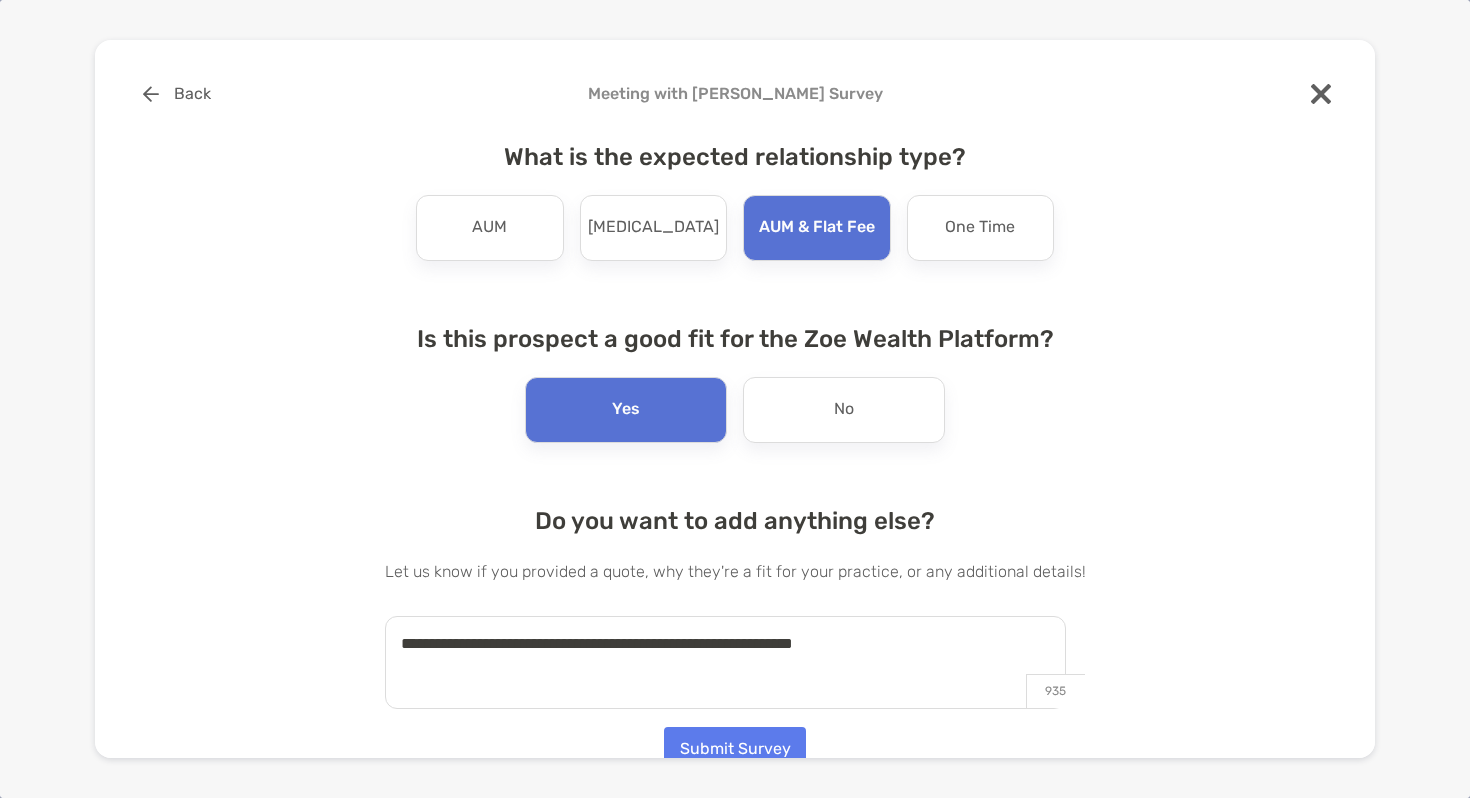 click on "**********" at bounding box center (725, 662) 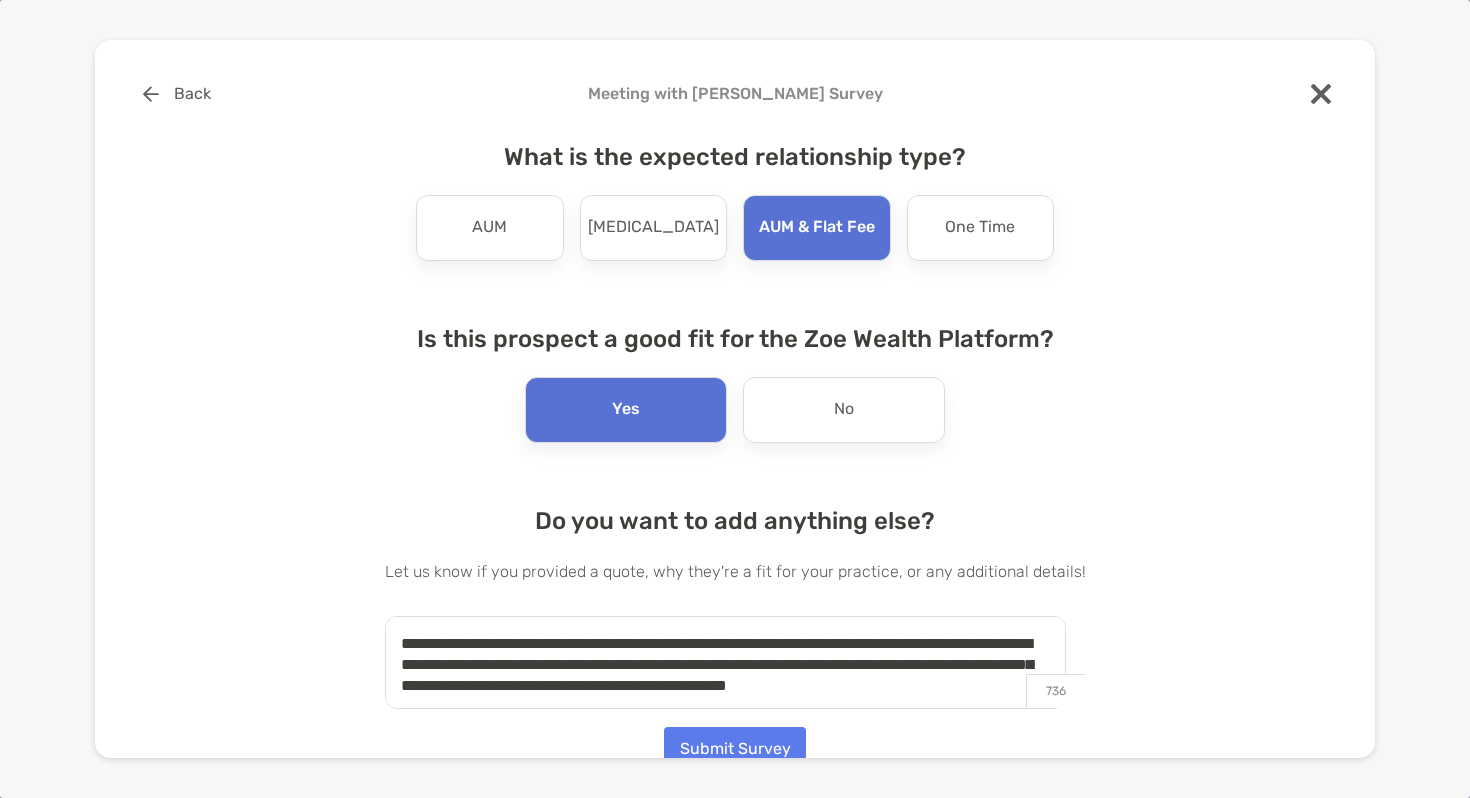 scroll, scrollTop: 8, scrollLeft: 0, axis: vertical 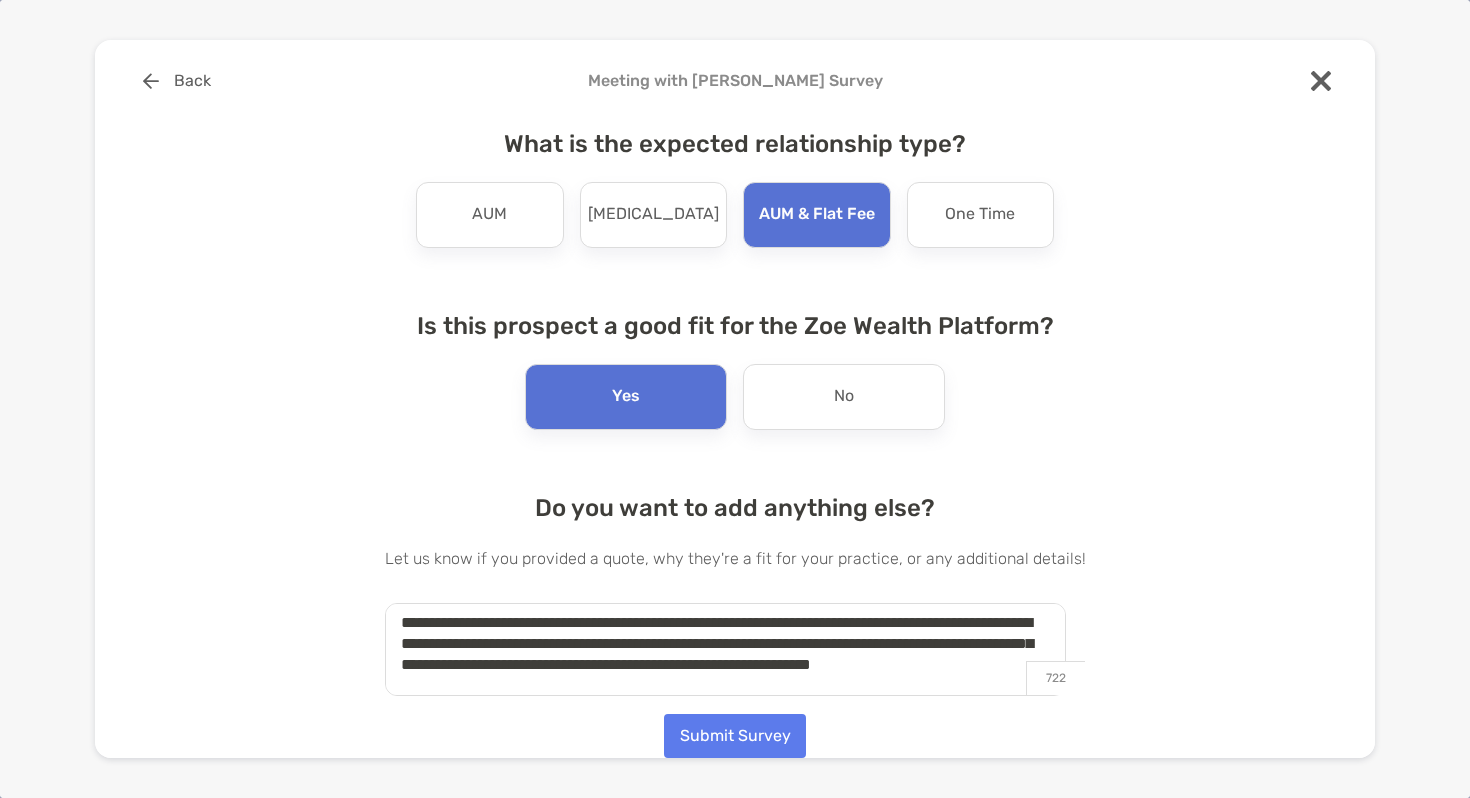 click on "****" at bounding box center [0, 0] 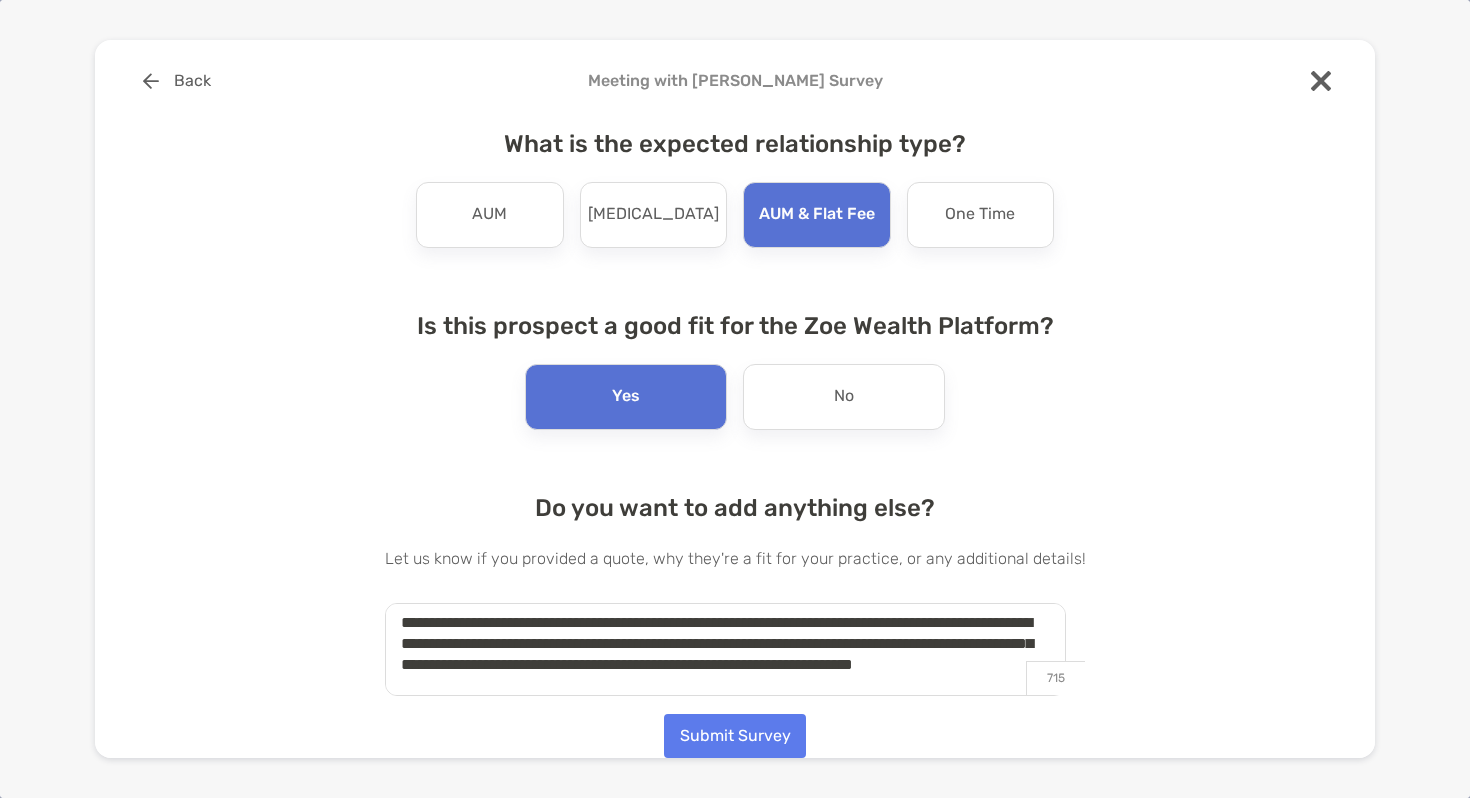 type on "**********" 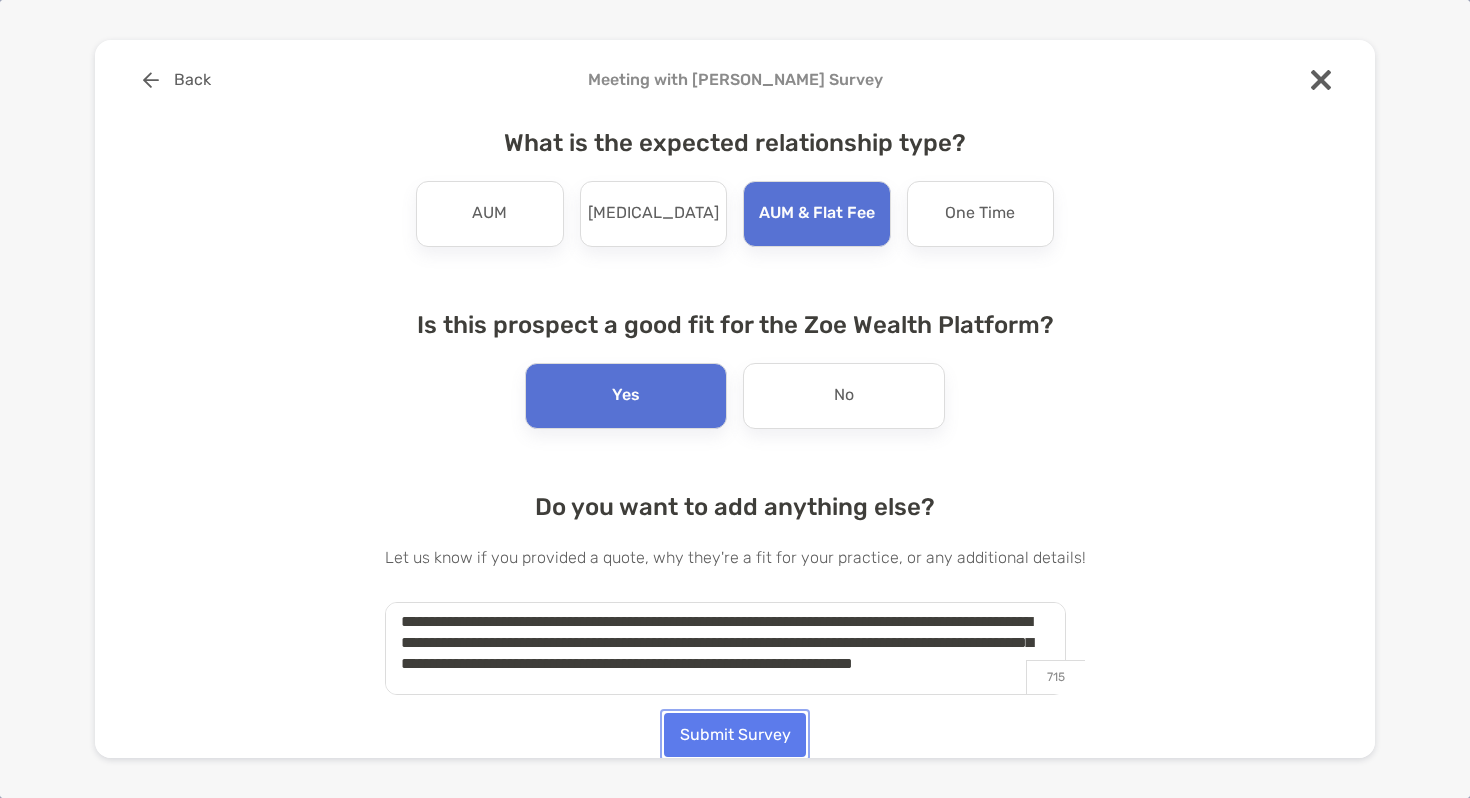 click on "Submit Survey" at bounding box center [735, 735] 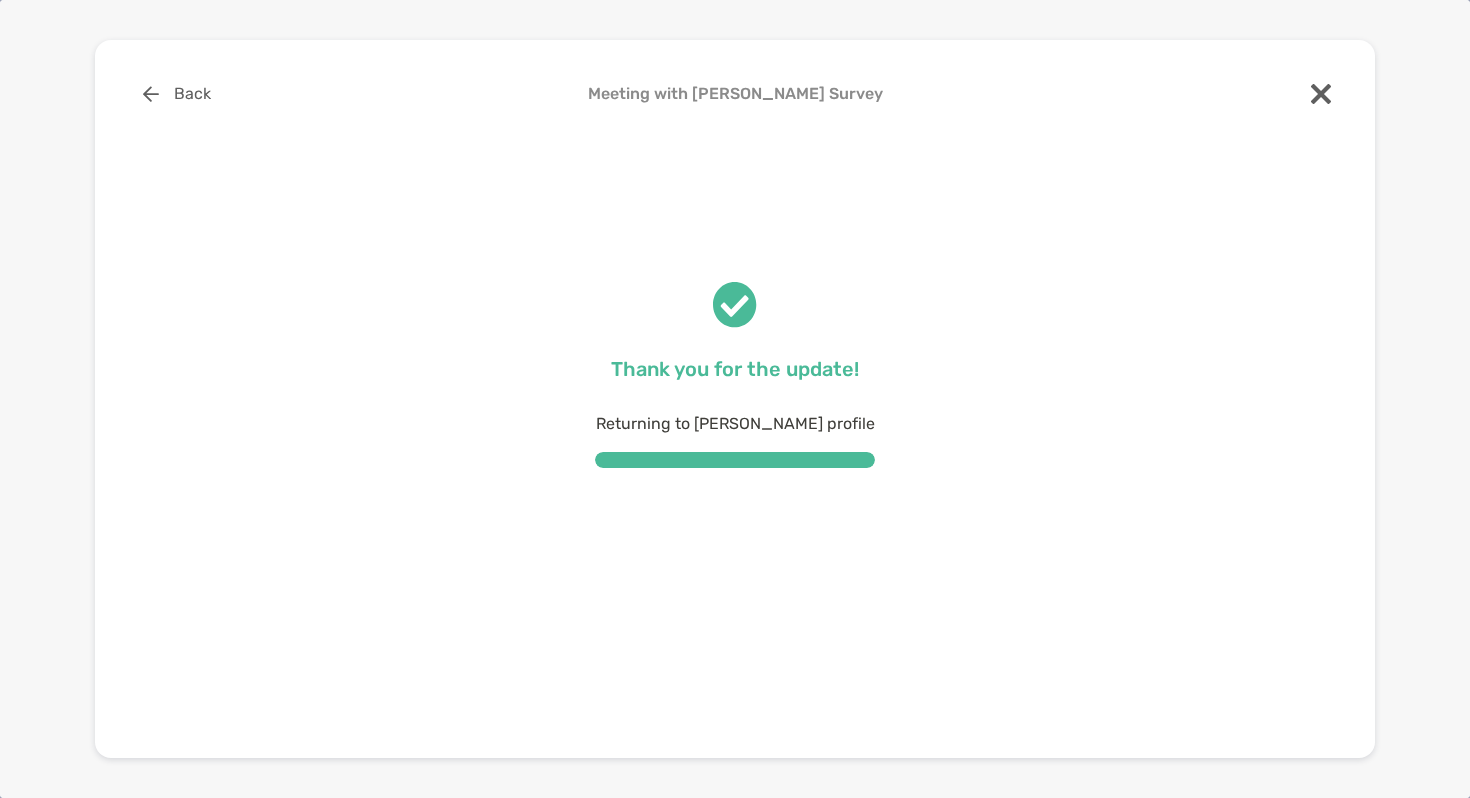 scroll, scrollTop: 0, scrollLeft: 0, axis: both 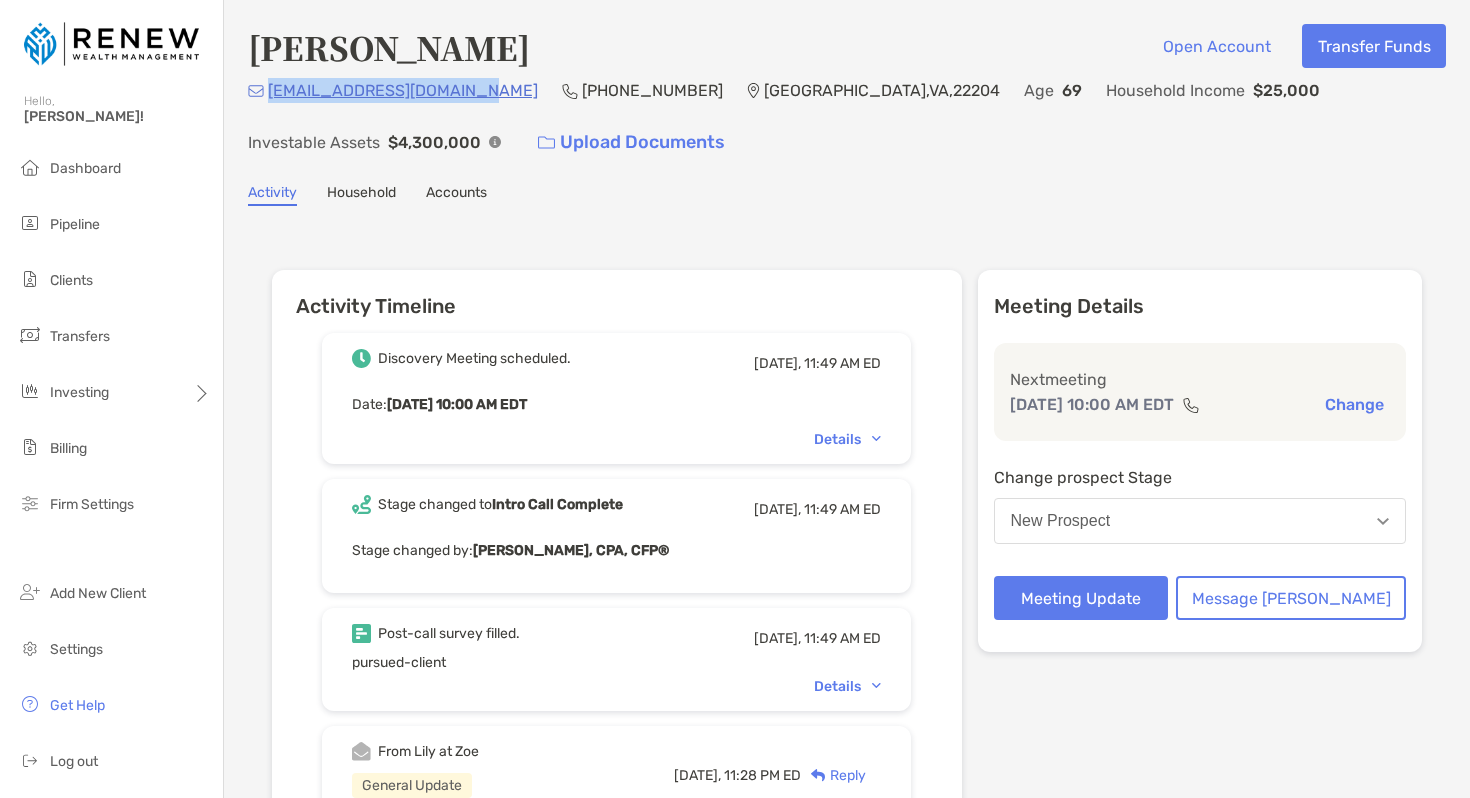 drag, startPoint x: 465, startPoint y: 91, endPoint x: 271, endPoint y: 89, distance: 194.01031 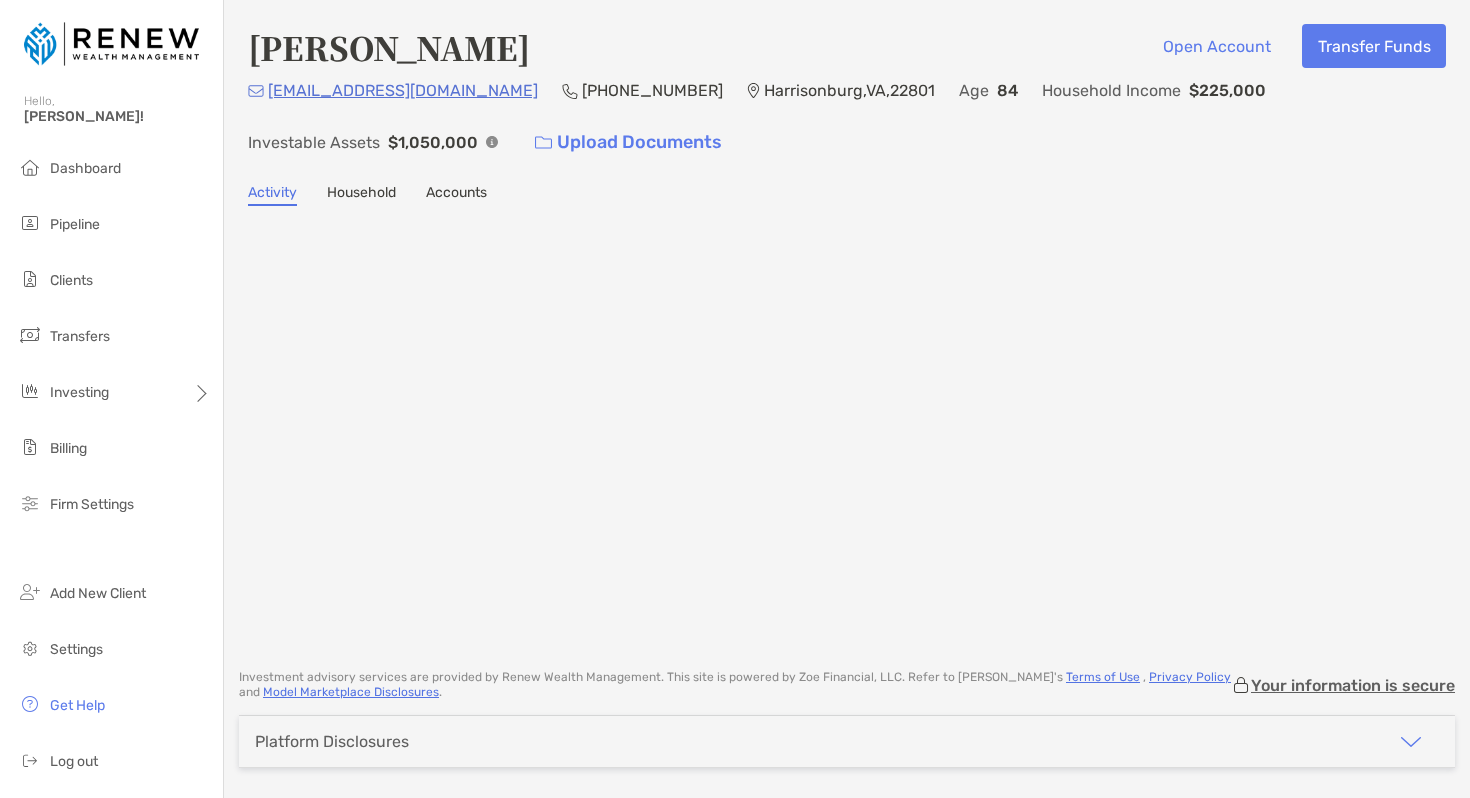 scroll, scrollTop: 0, scrollLeft: 0, axis: both 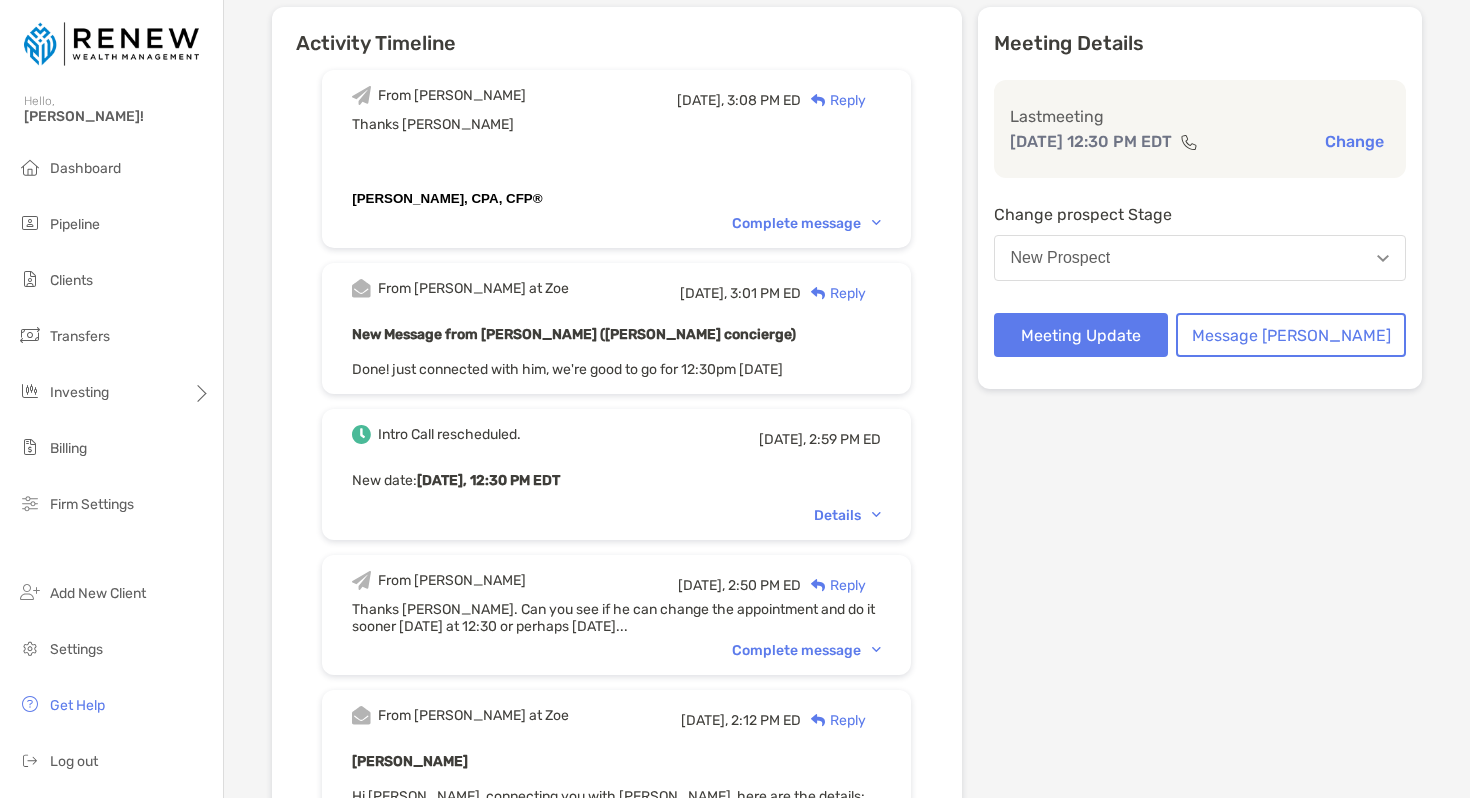 click on "Complete message" at bounding box center [806, 650] 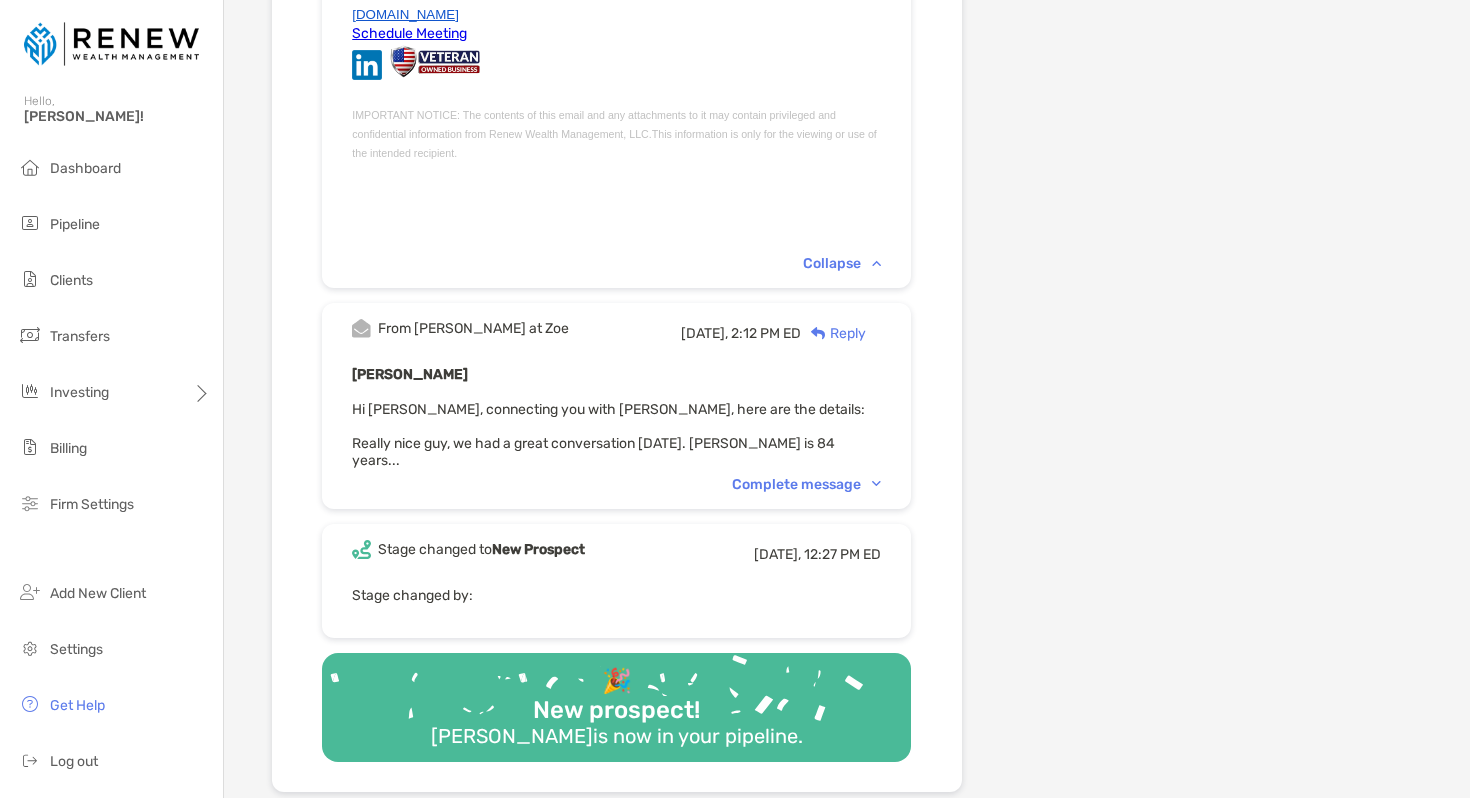 scroll, scrollTop: 1144, scrollLeft: 0, axis: vertical 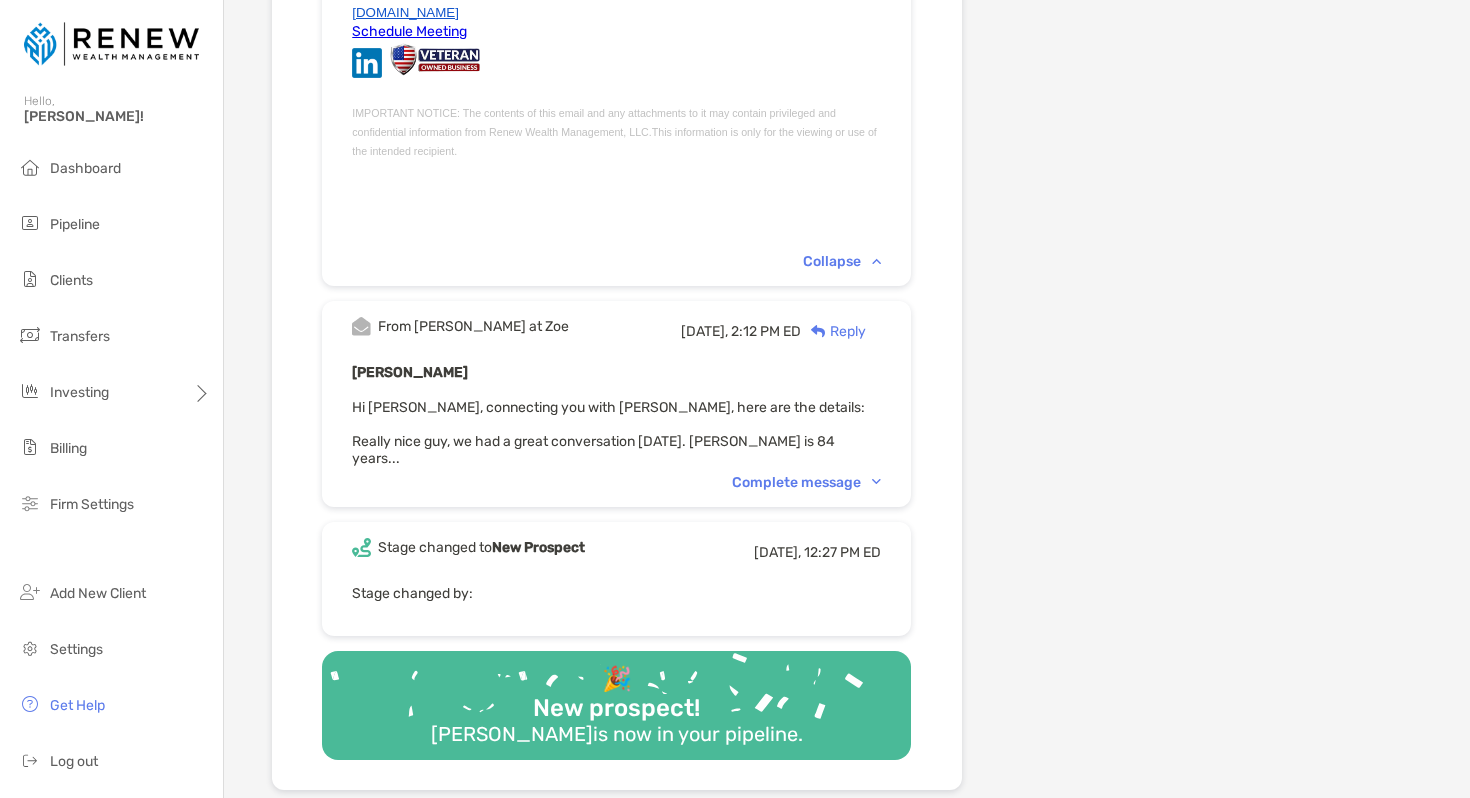 click on "Complete message" at bounding box center (806, 482) 